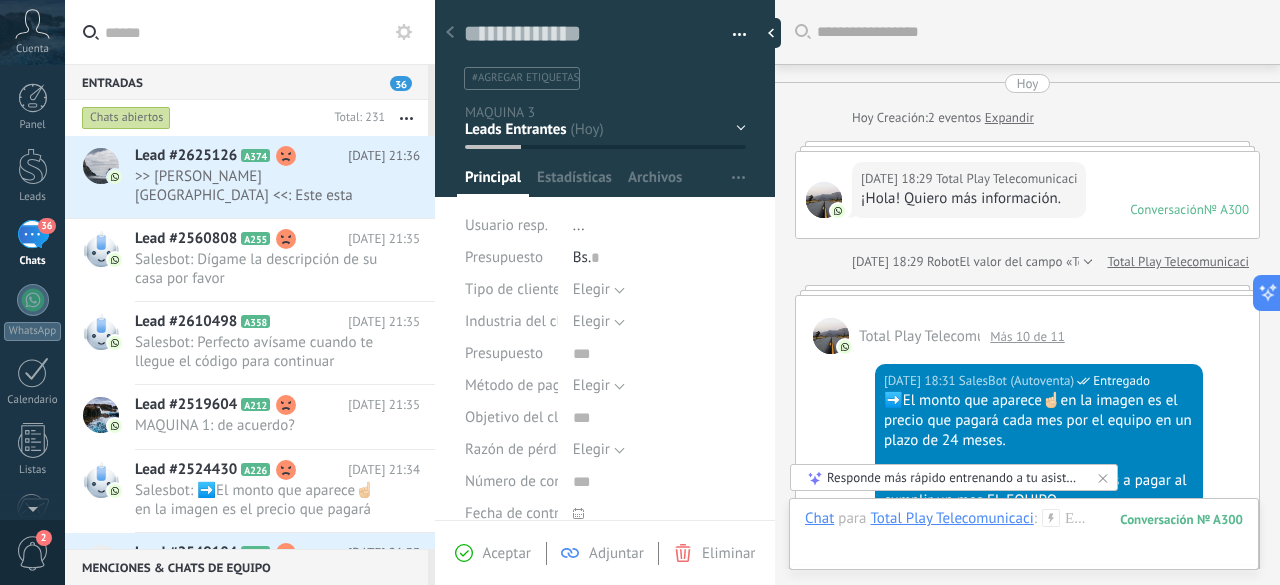 scroll, scrollTop: 0, scrollLeft: 0, axis: both 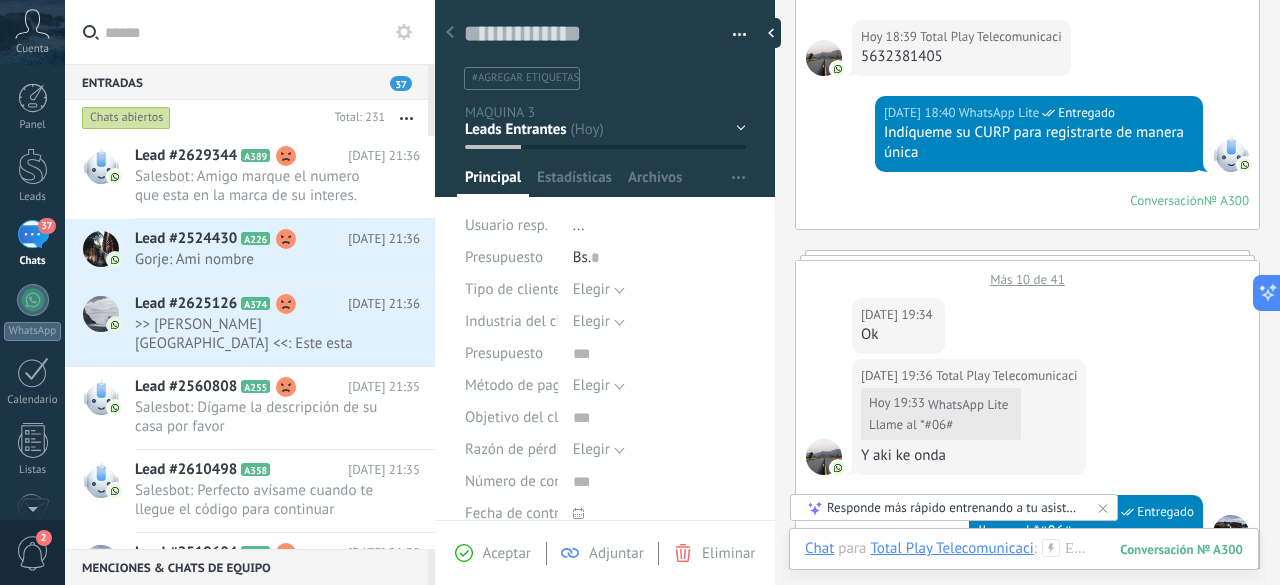 click on "Más 10 de 41" at bounding box center (1027, 274) 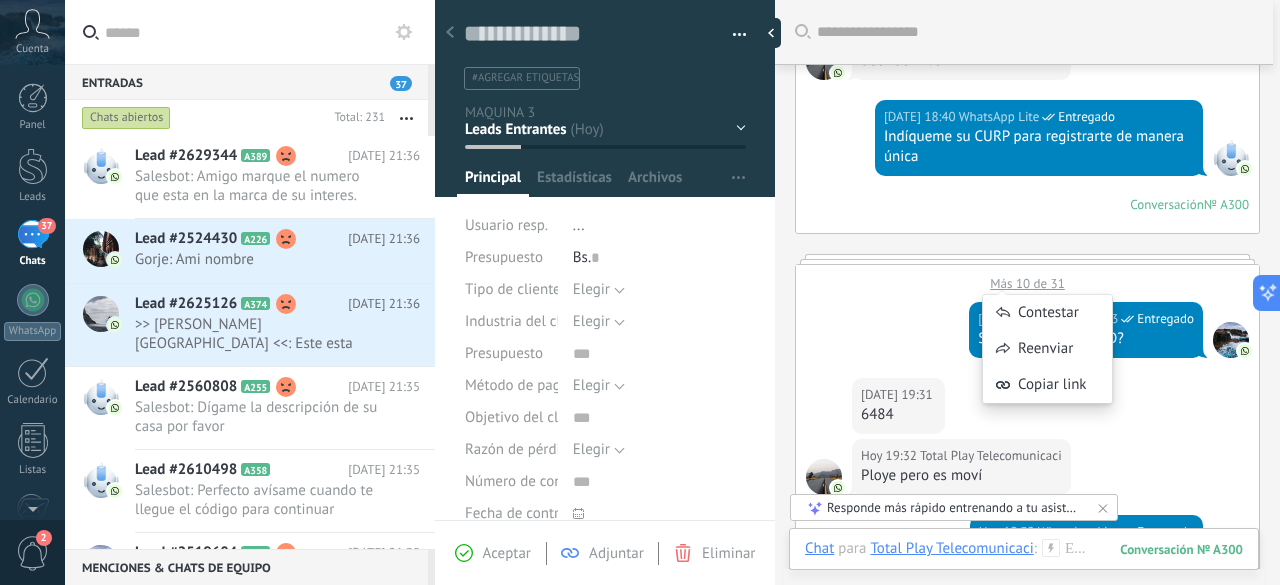 scroll, scrollTop: 1783, scrollLeft: 0, axis: vertical 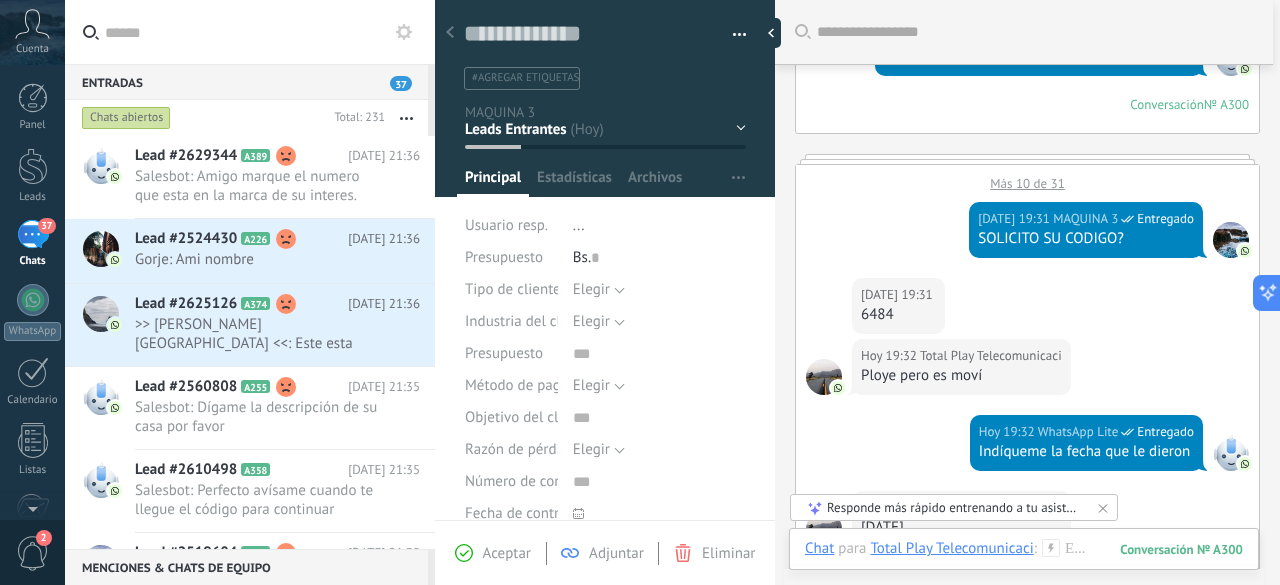 click on "Más 10 de 31" at bounding box center [1027, 178] 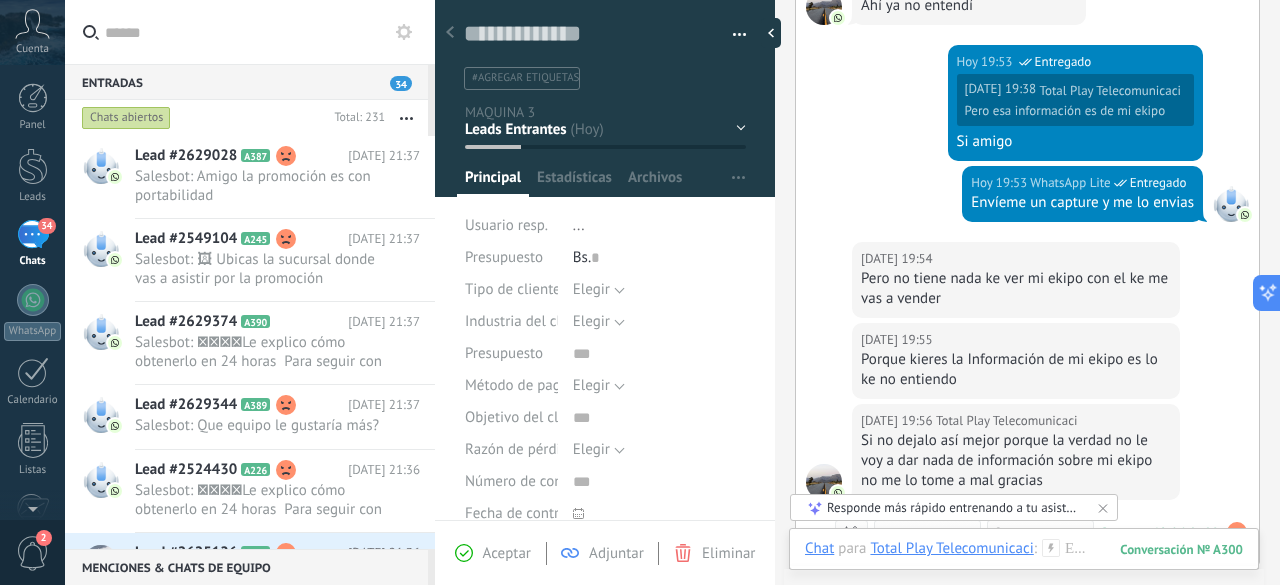 scroll, scrollTop: 4284, scrollLeft: 0, axis: vertical 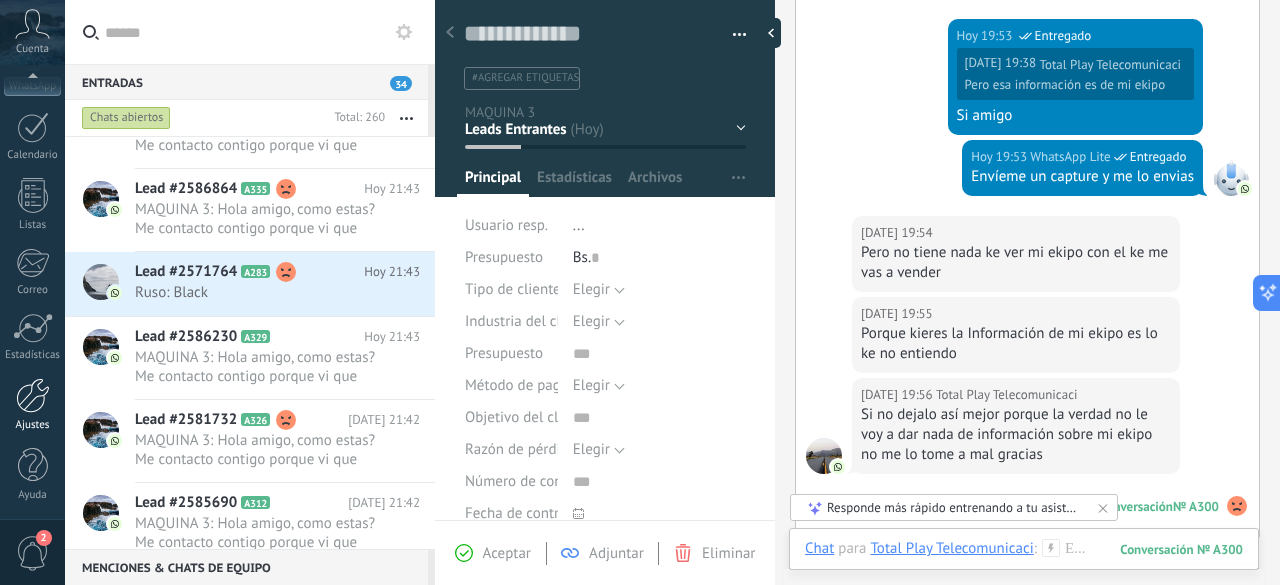 click on "Ajustes" at bounding box center [32, 405] 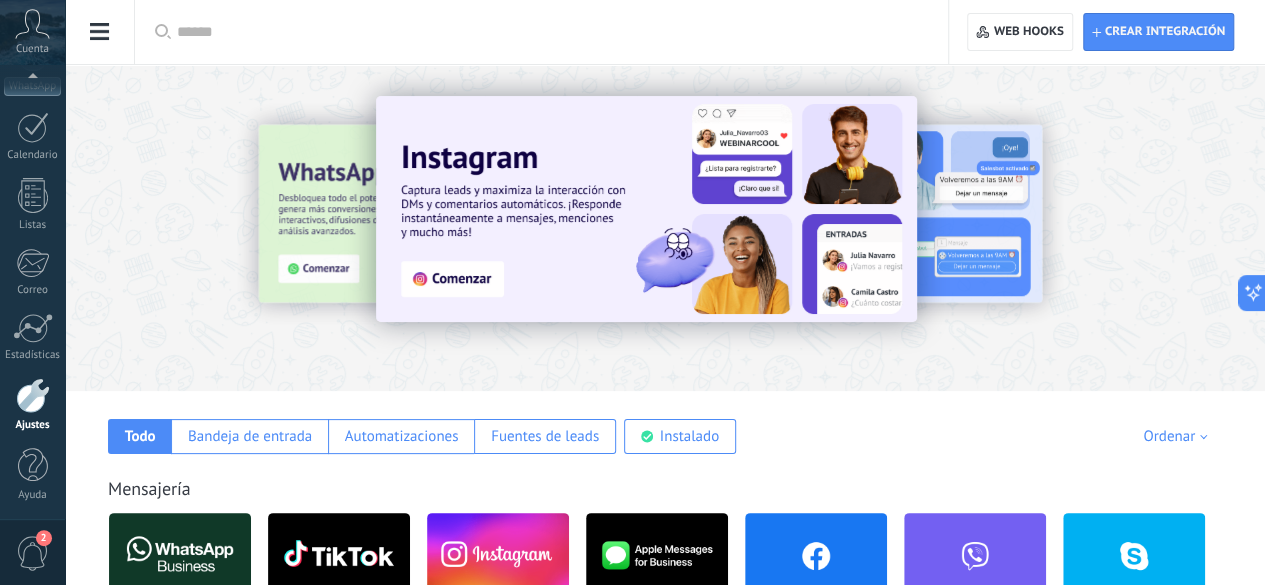 click on "Herramientas de comunicación" at bounding box center (-116, 317) 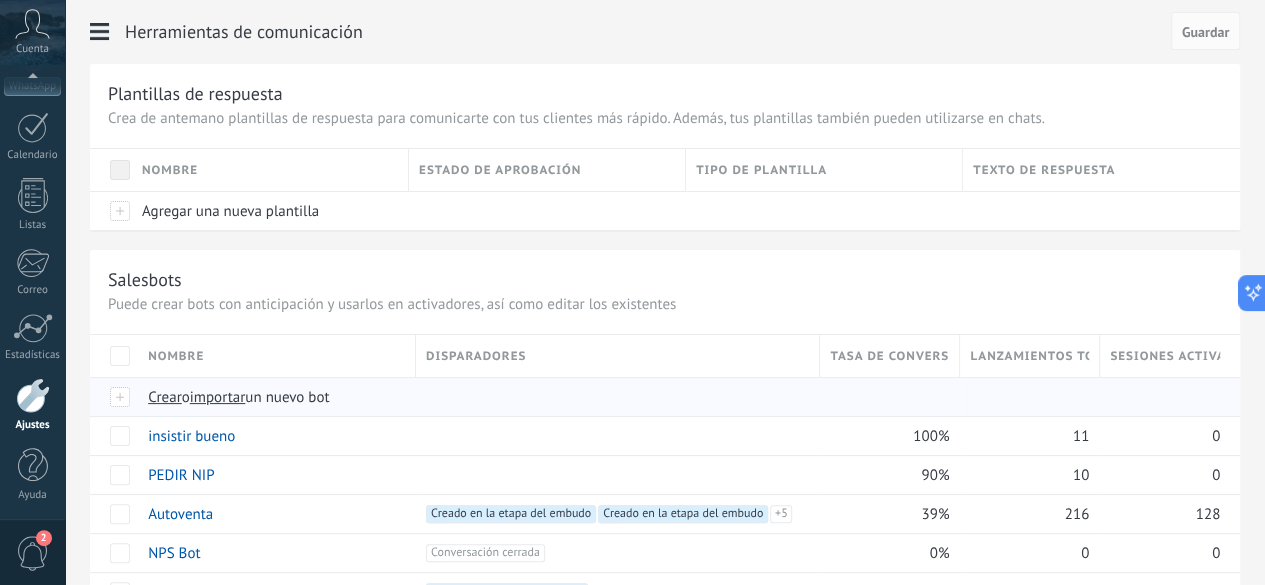 click on "Crear" at bounding box center (165, 397) 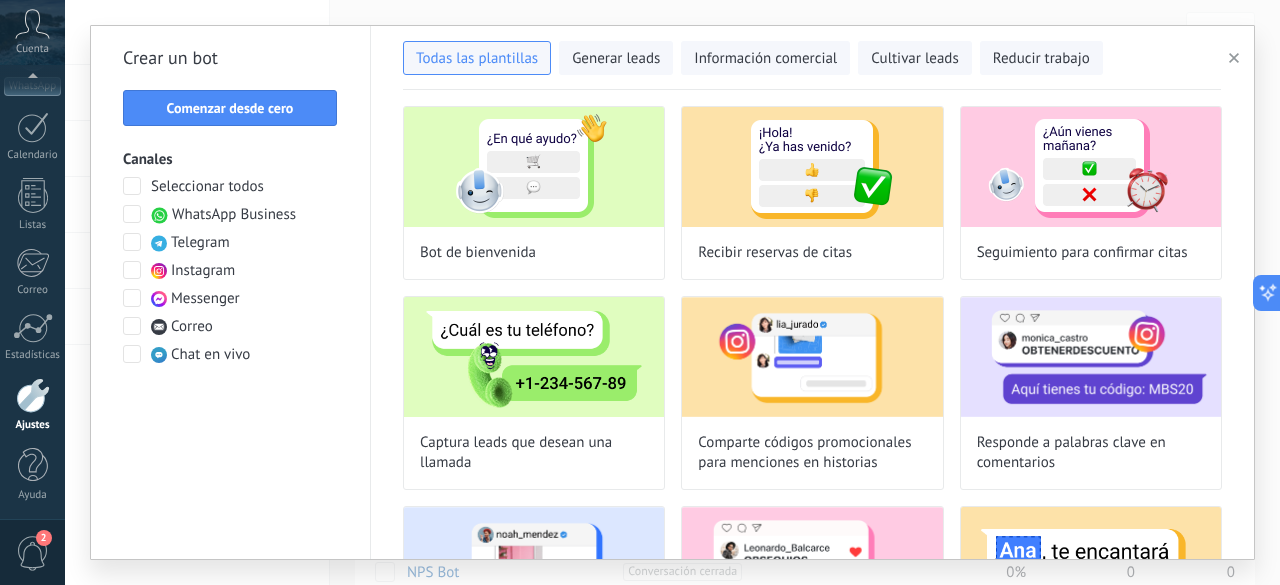 type on "**********" 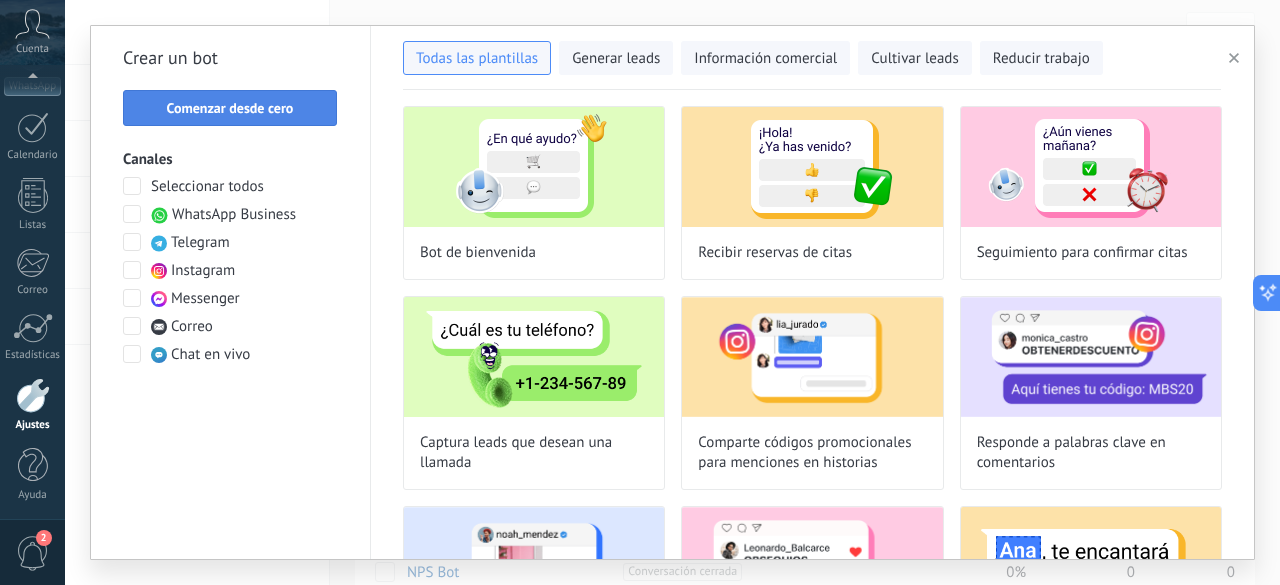 click on "Comenzar desde cero" at bounding box center [230, 108] 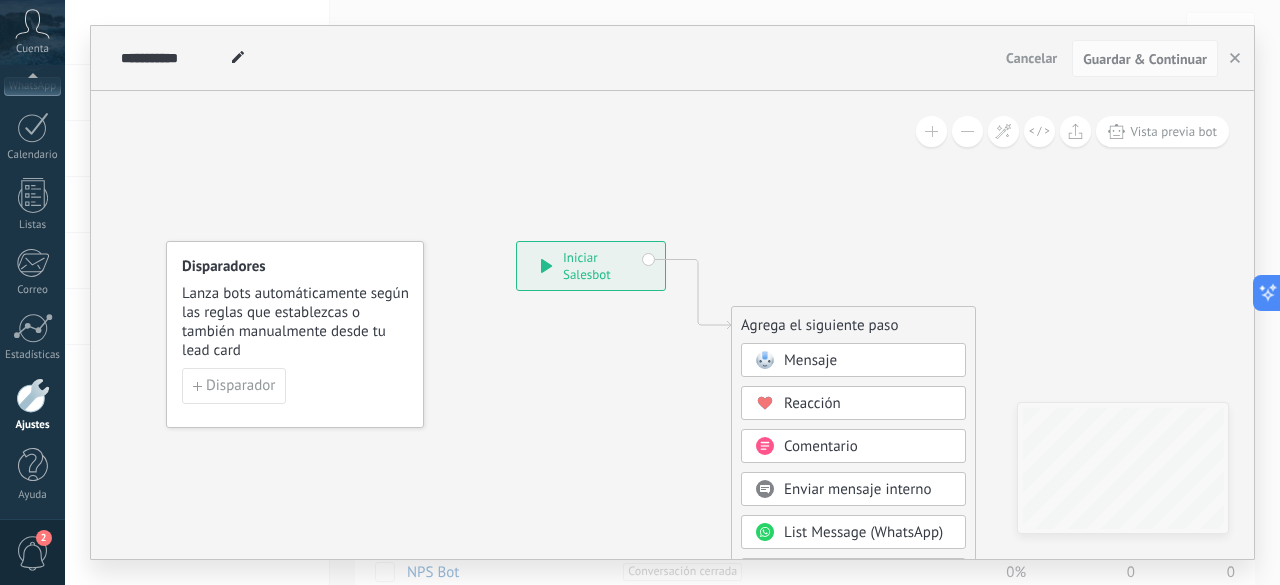 click on "Mensaje" at bounding box center (853, 360) 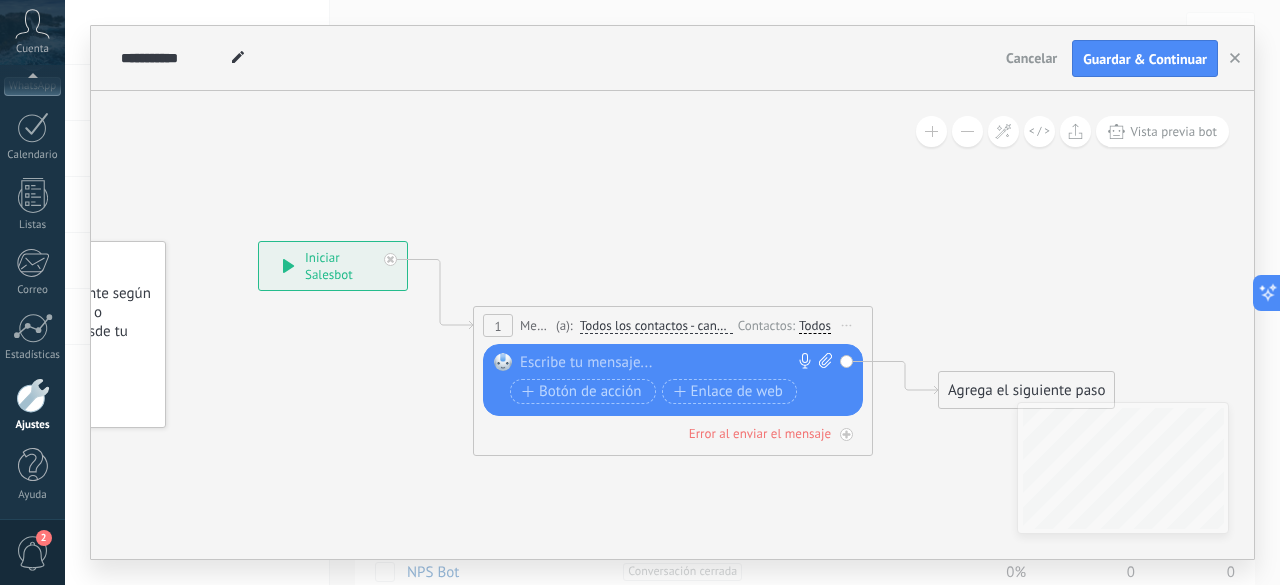 click at bounding box center (668, 363) 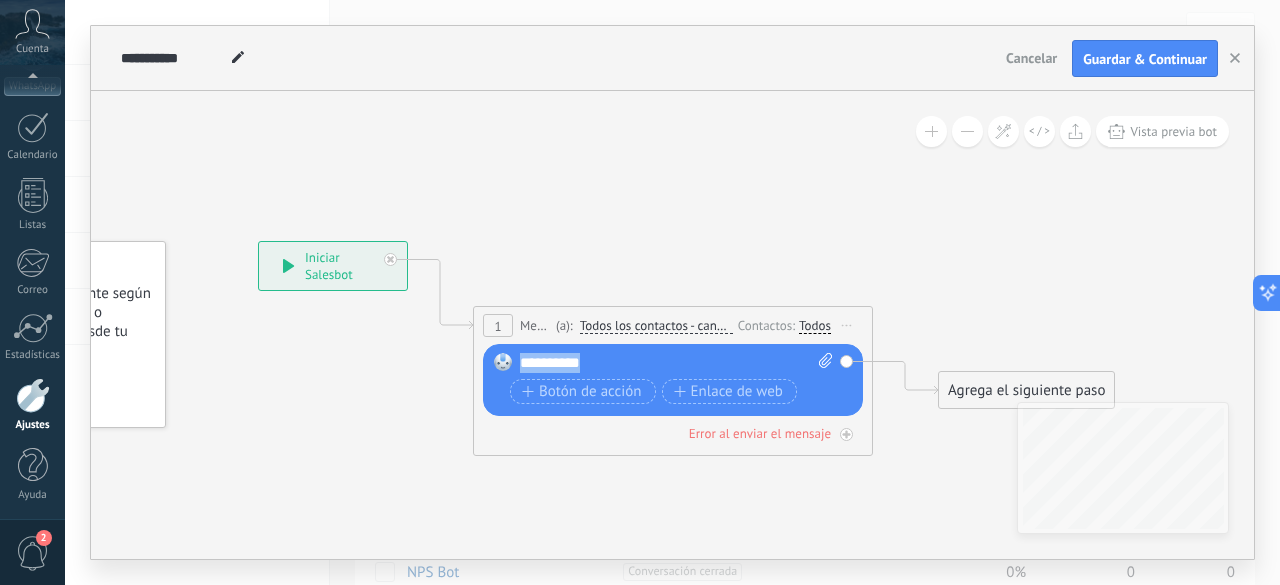 drag, startPoint x: 643, startPoint y: 366, endPoint x: 362, endPoint y: 344, distance: 281.8599 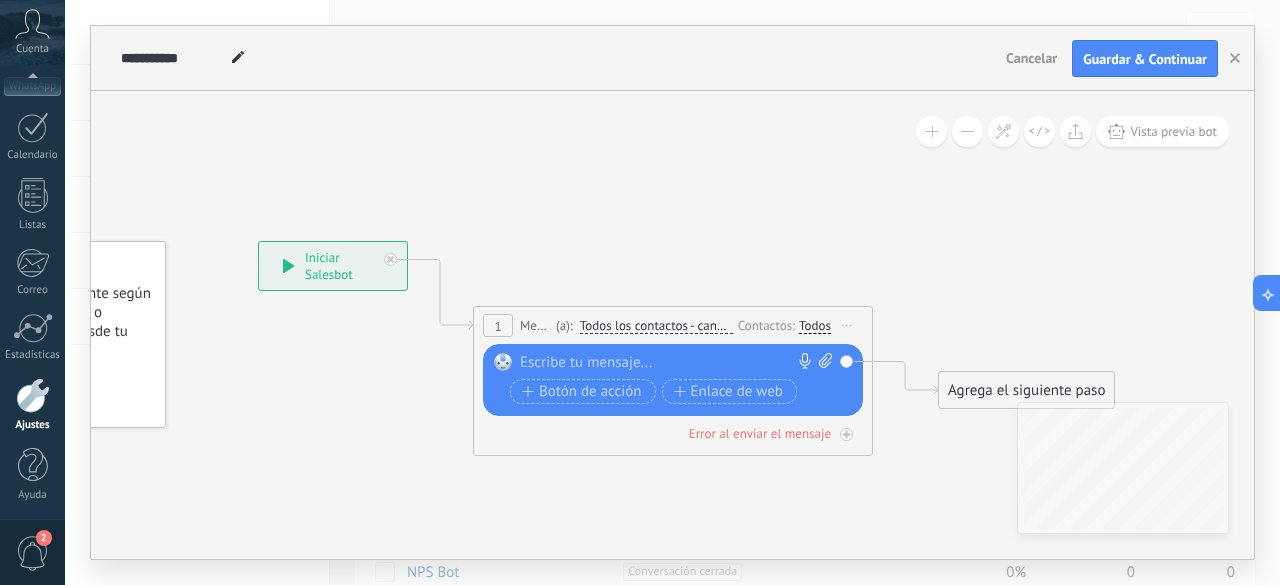click 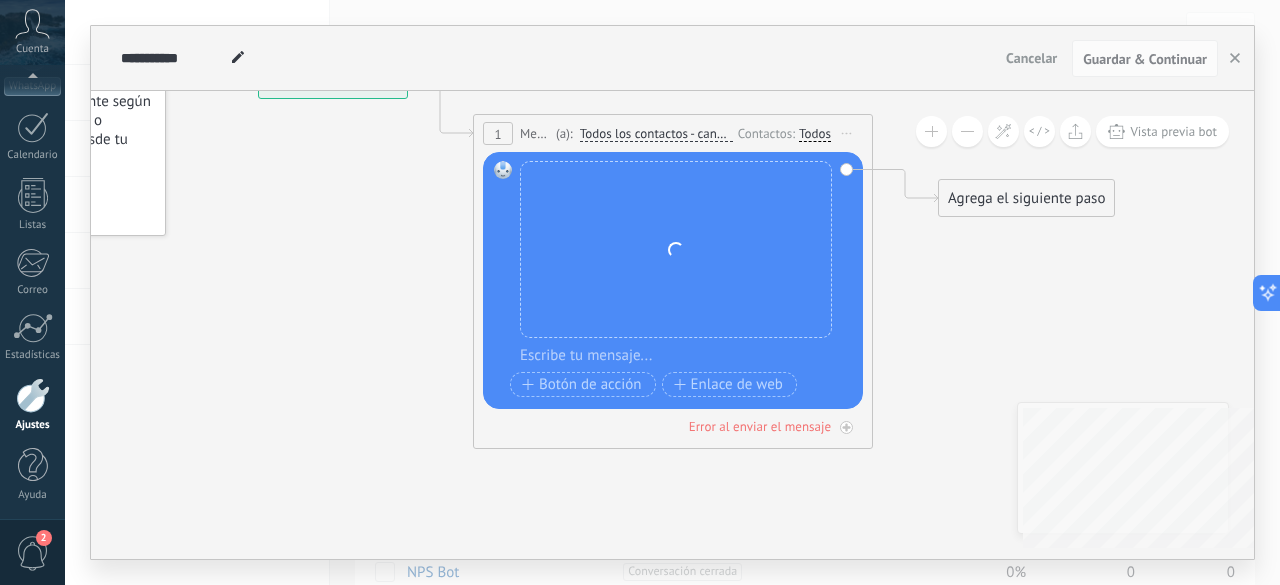 click 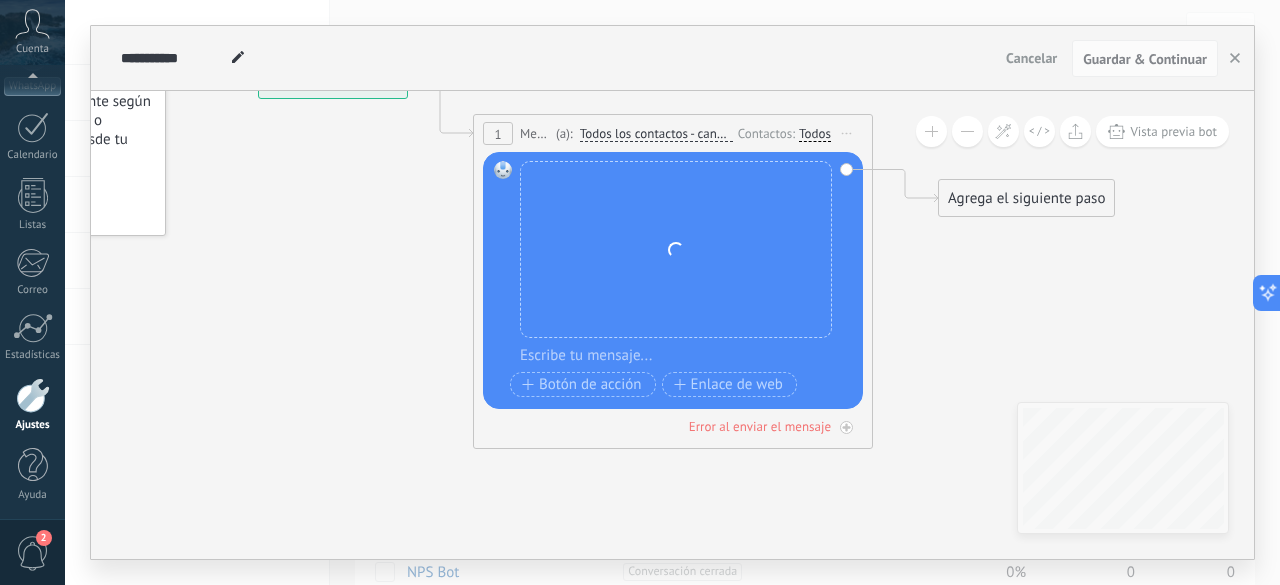 click at bounding box center (686, 356) 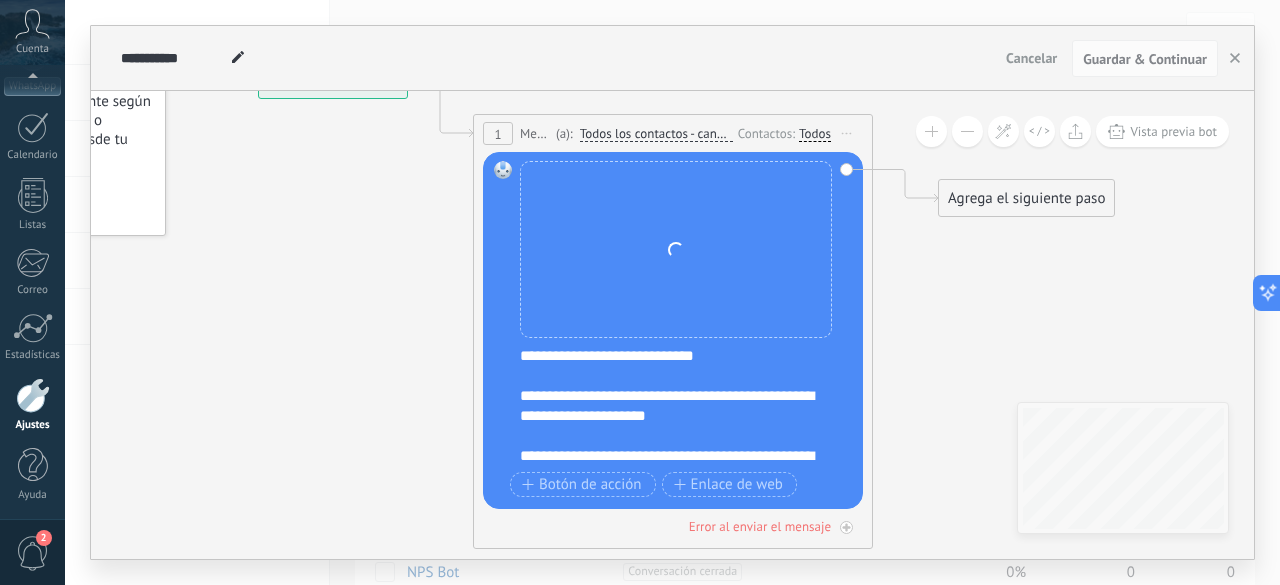 click at bounding box center (676, 250) 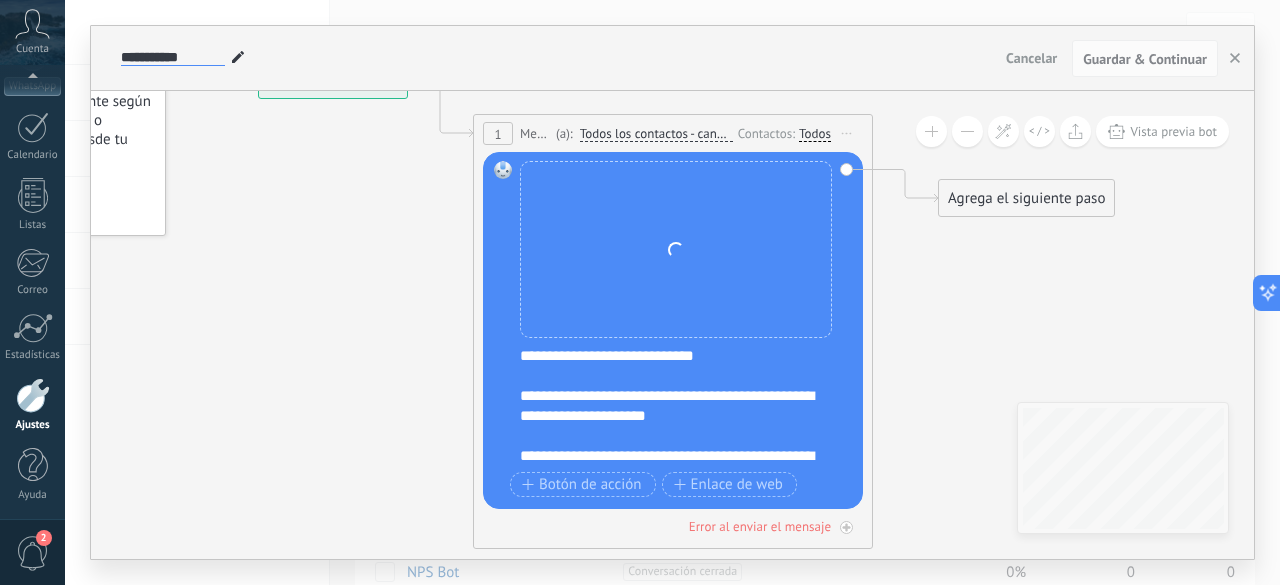 drag, startPoint x: 220, startPoint y: 57, endPoint x: 36, endPoint y: 55, distance: 184.01086 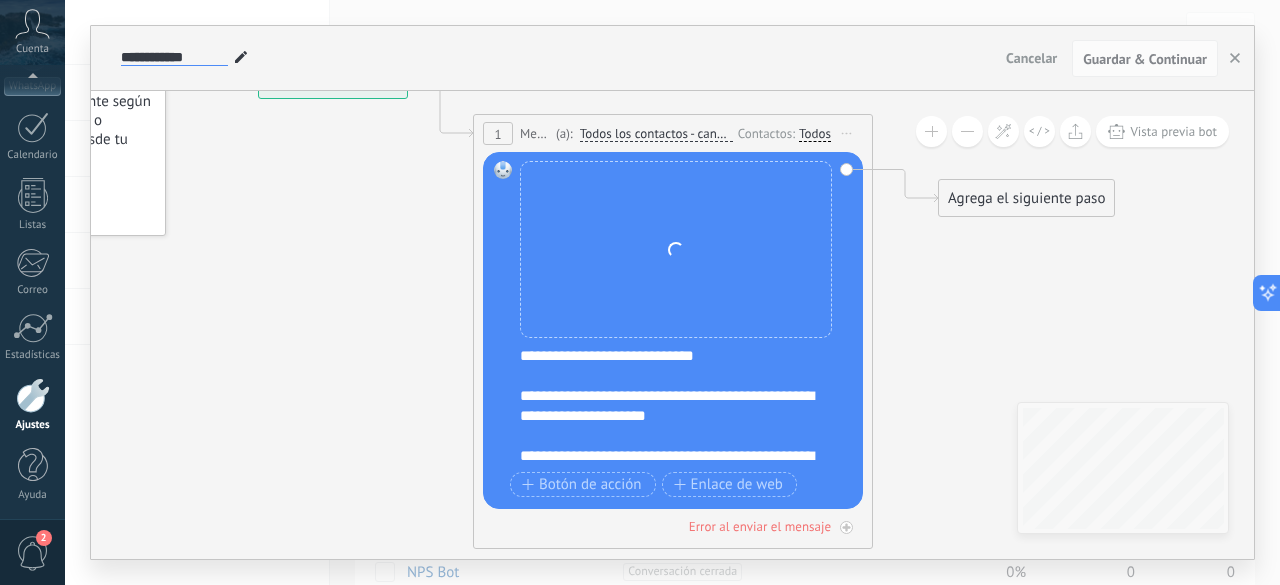 type on "**********" 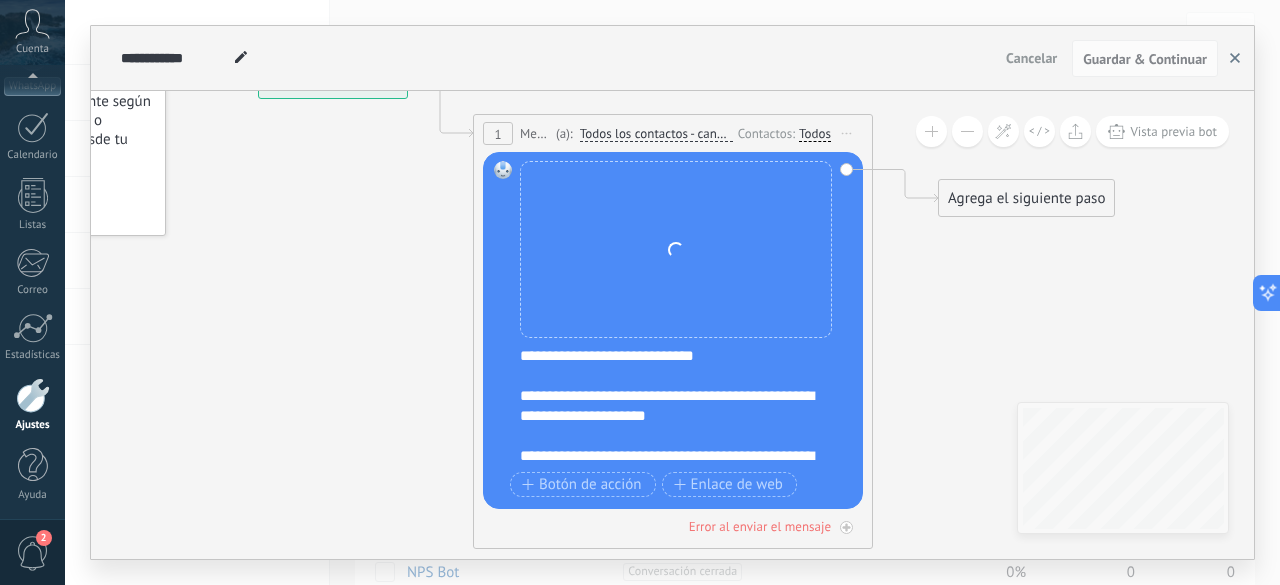 click 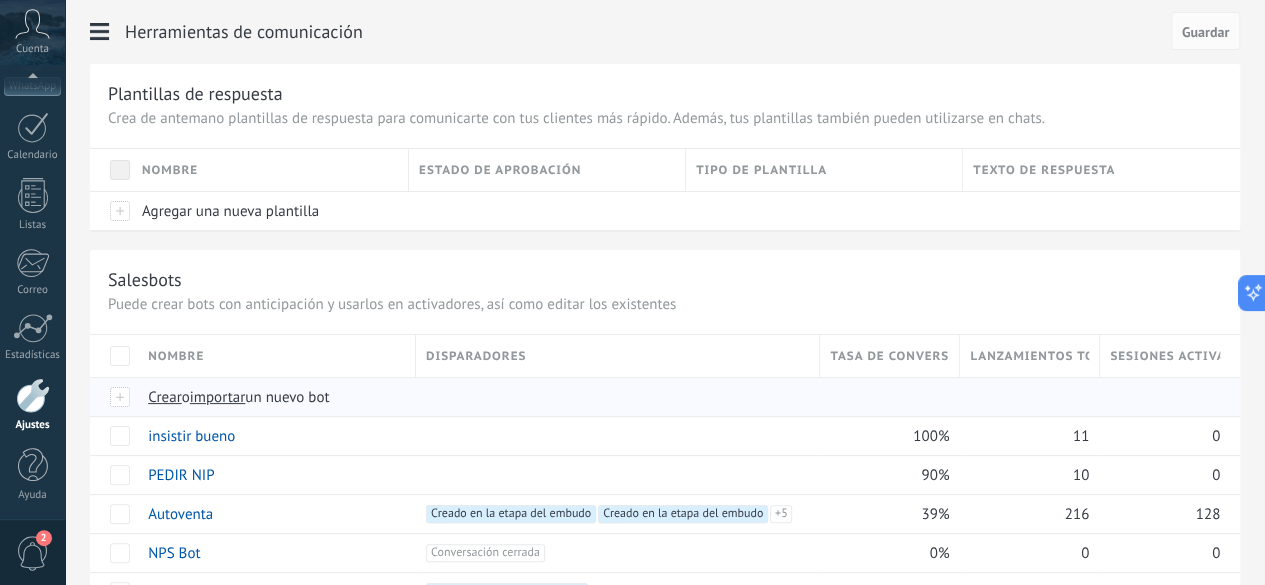 click on "Crear" at bounding box center [165, 397] 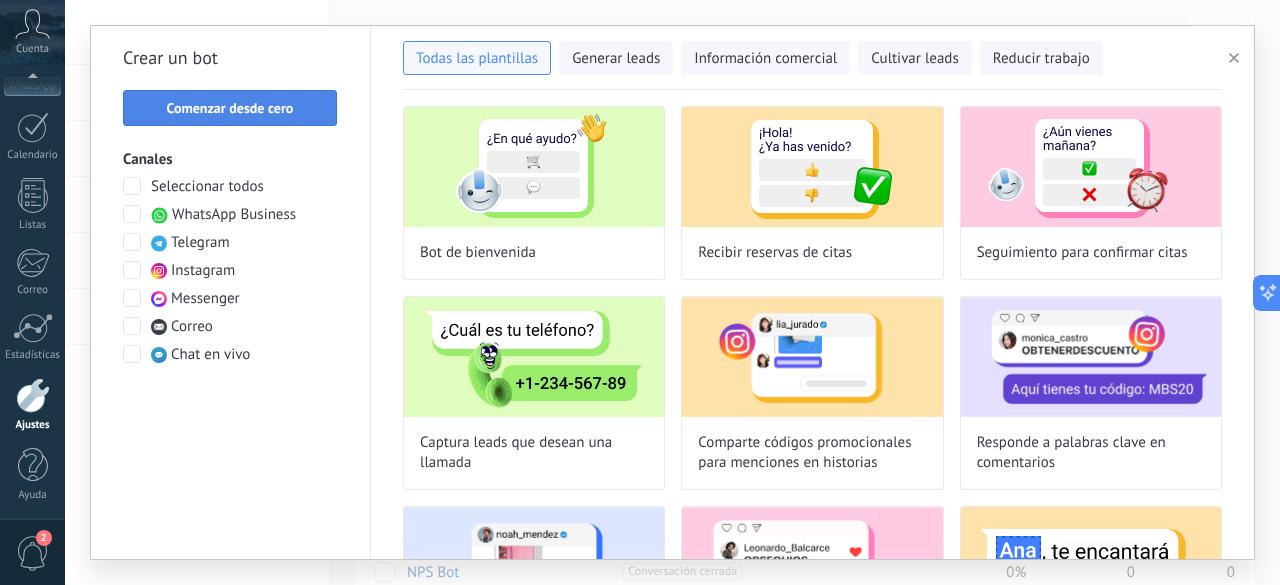click on "Comenzar desde cero" at bounding box center [230, 108] 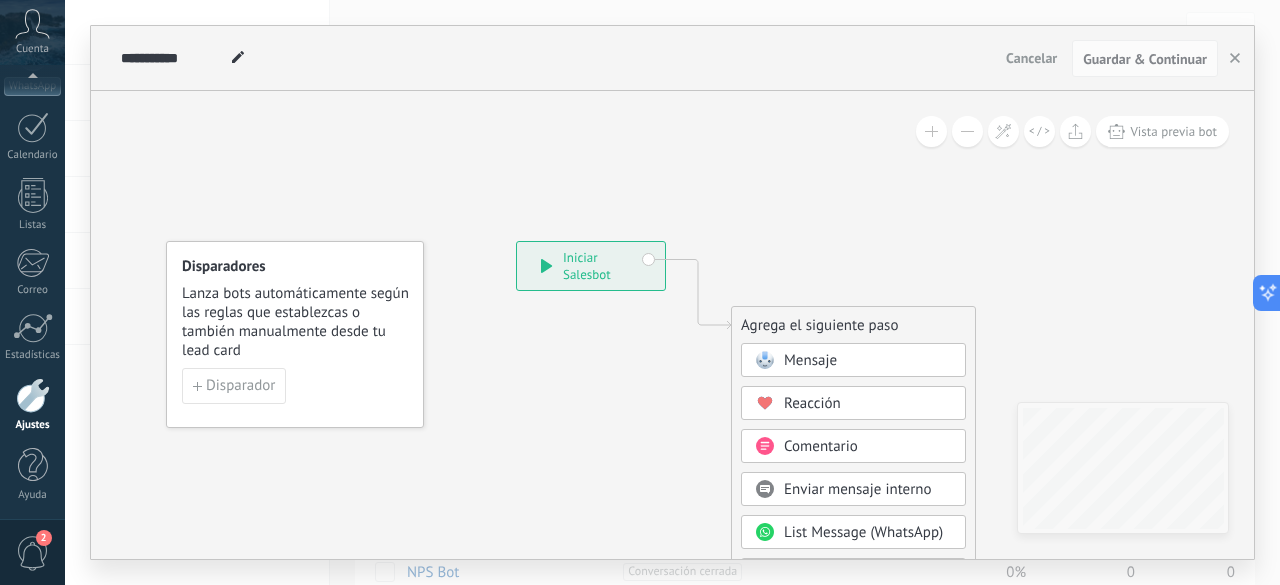 click on "Mensaje" at bounding box center [810, 360] 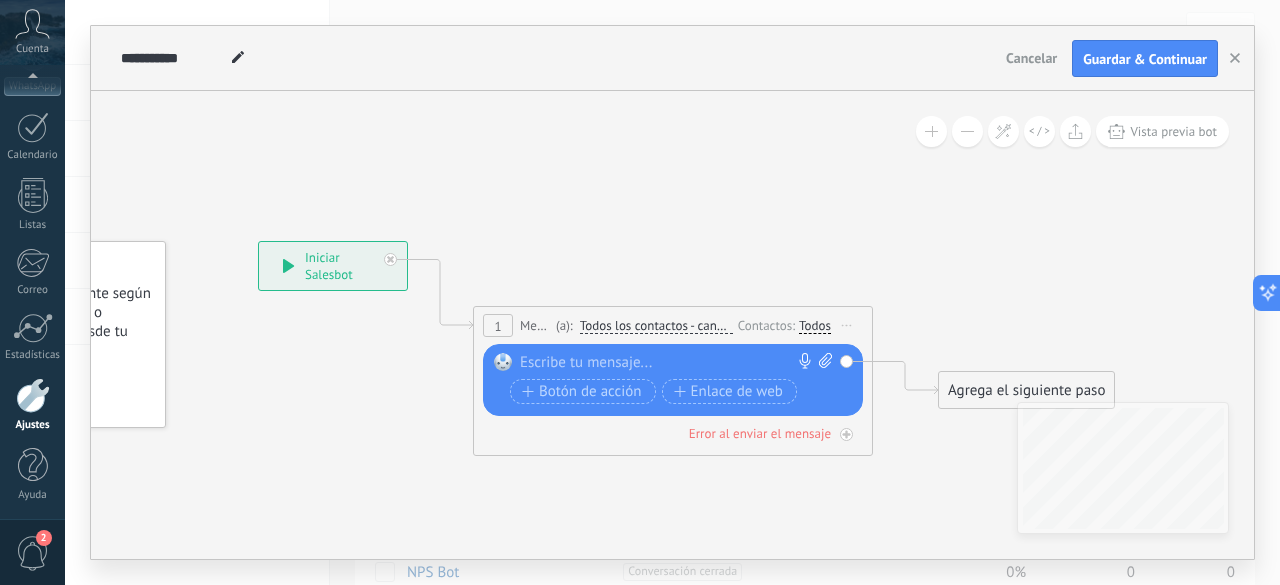 click 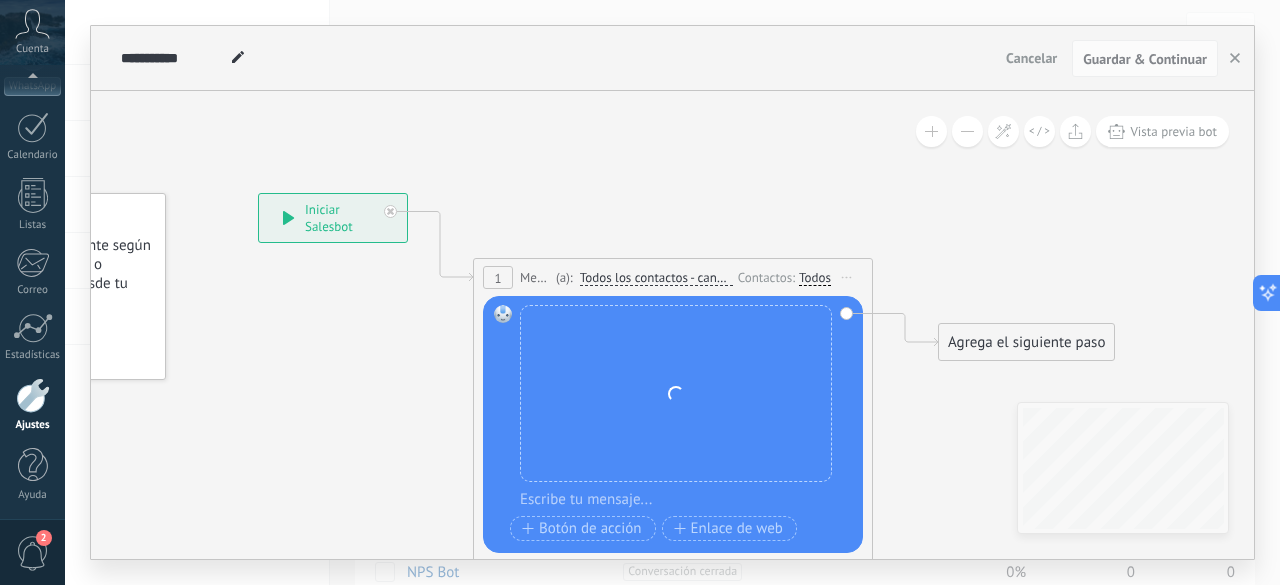 click on "**********" at bounding box center (672, 58) 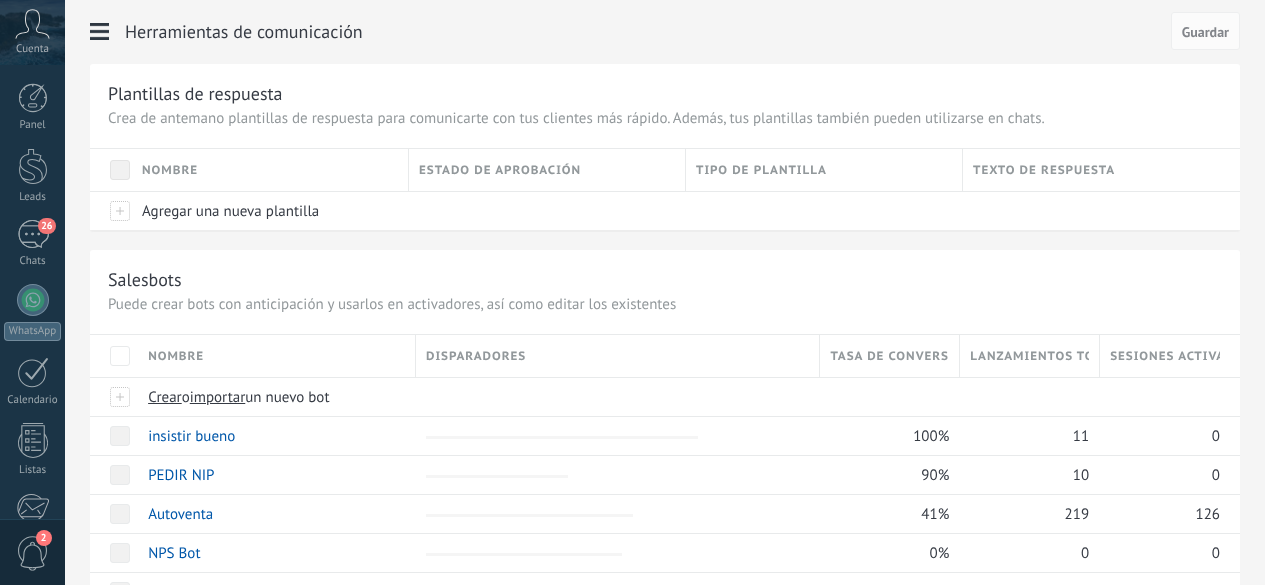 scroll, scrollTop: 0, scrollLeft: 0, axis: both 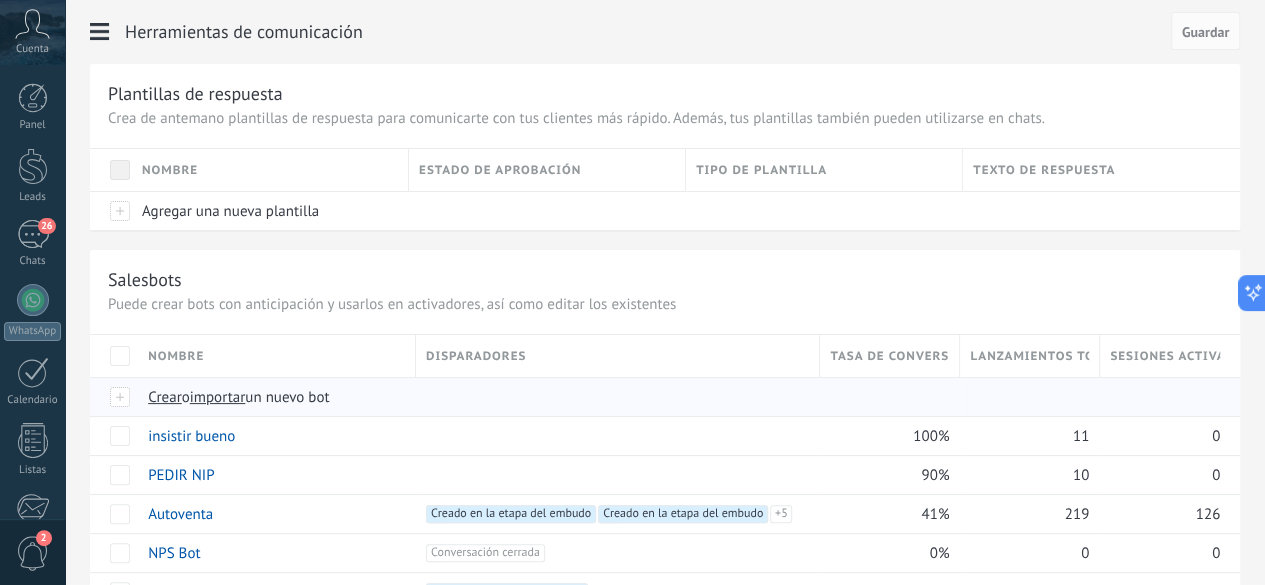 click on "Crear" at bounding box center [165, 397] 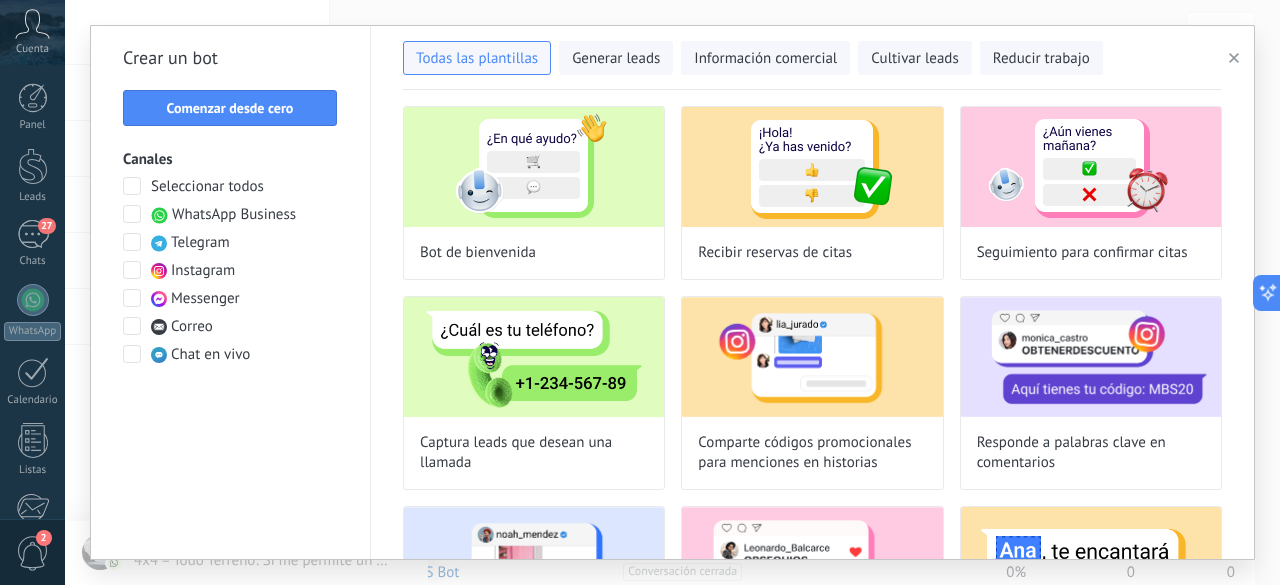 type on "**********" 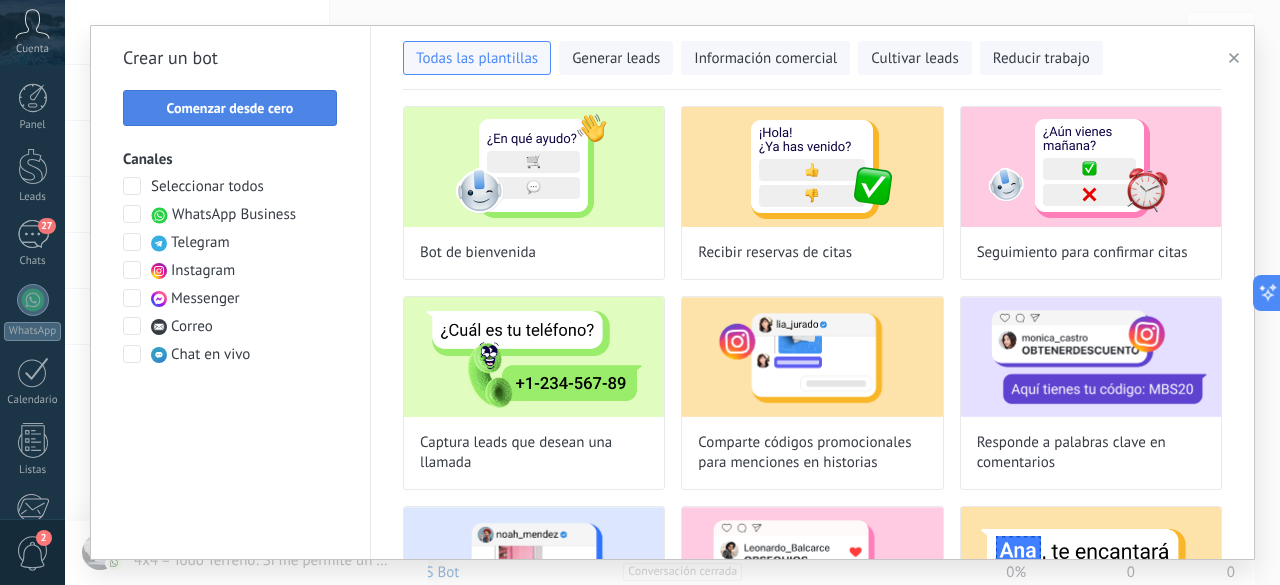 click on "Comenzar desde cero" at bounding box center [230, 108] 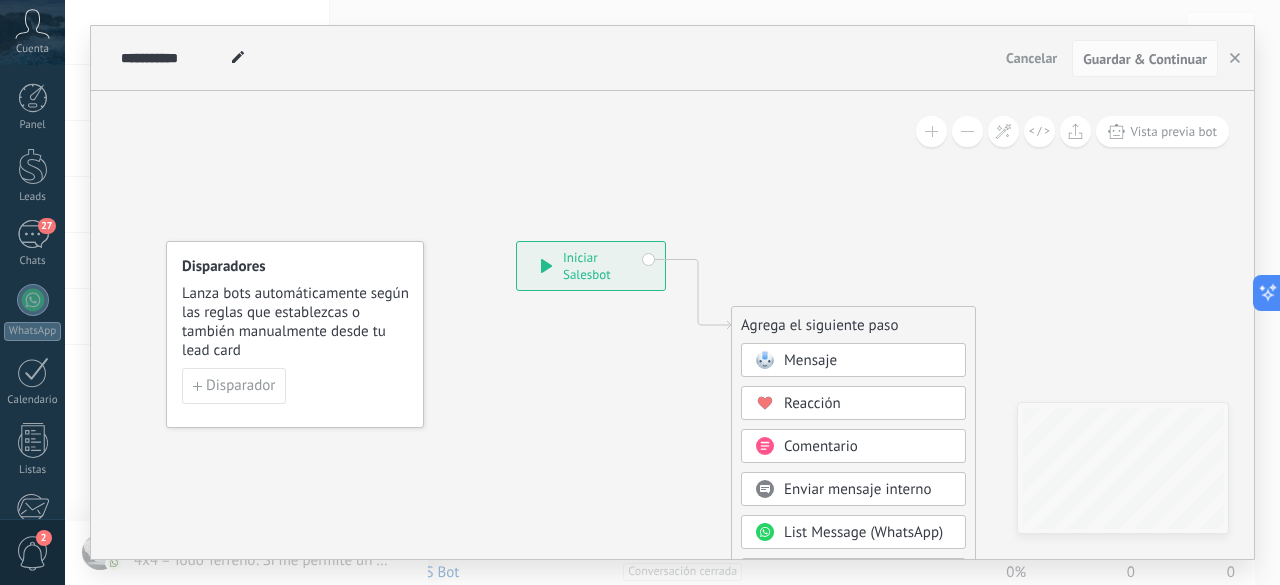 click on "Mensaje" at bounding box center (853, 360) 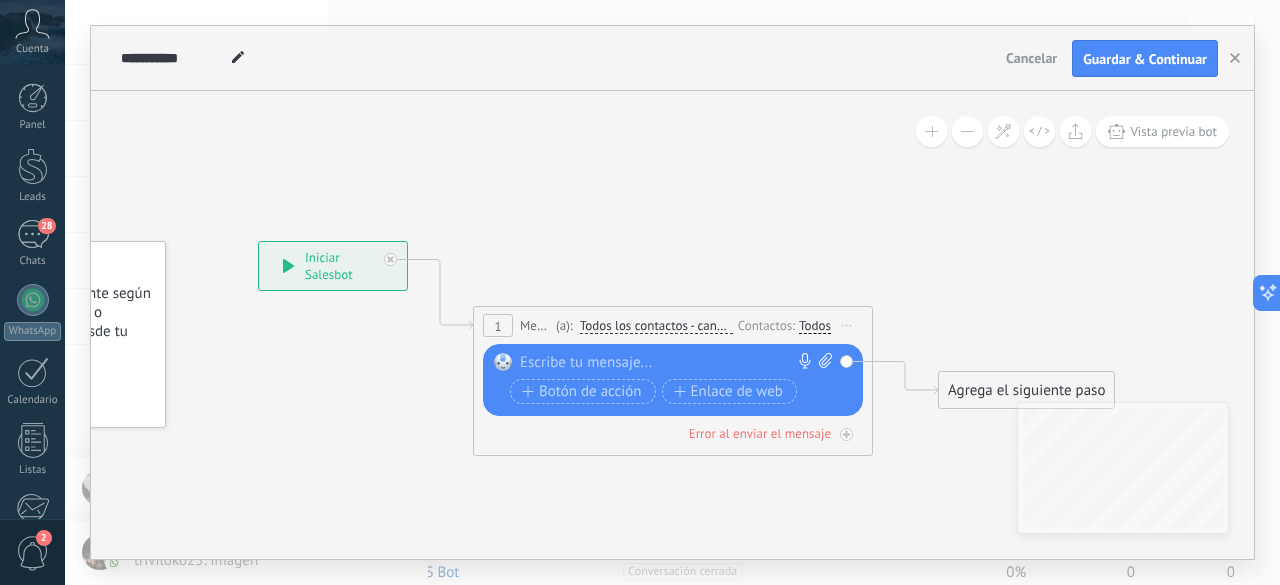 click 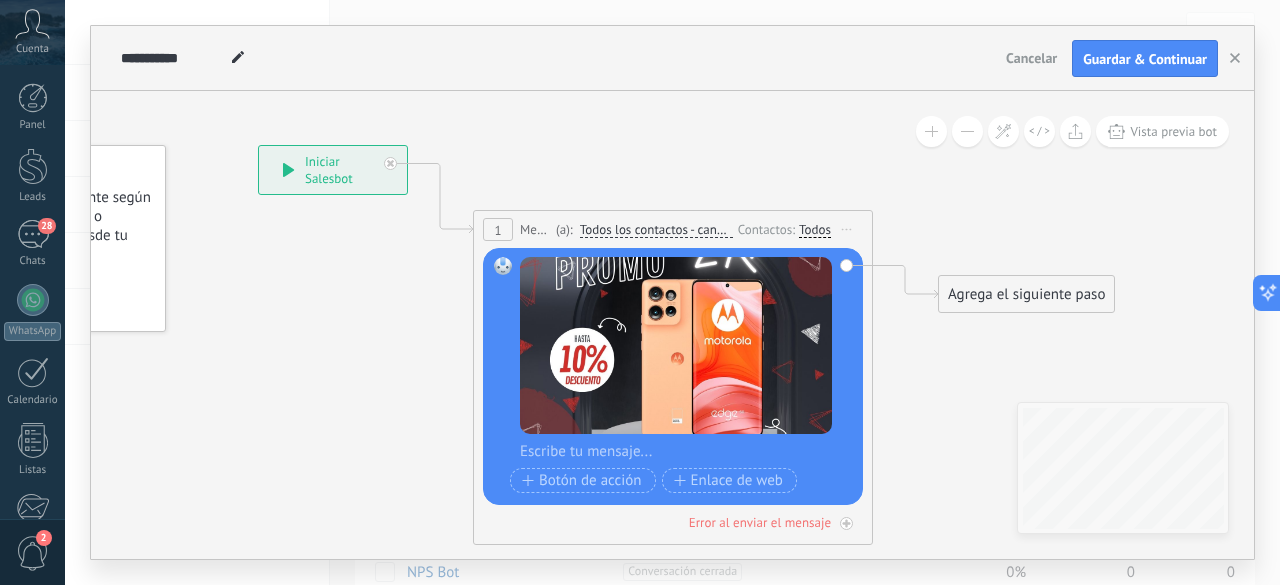 click at bounding box center [686, 452] 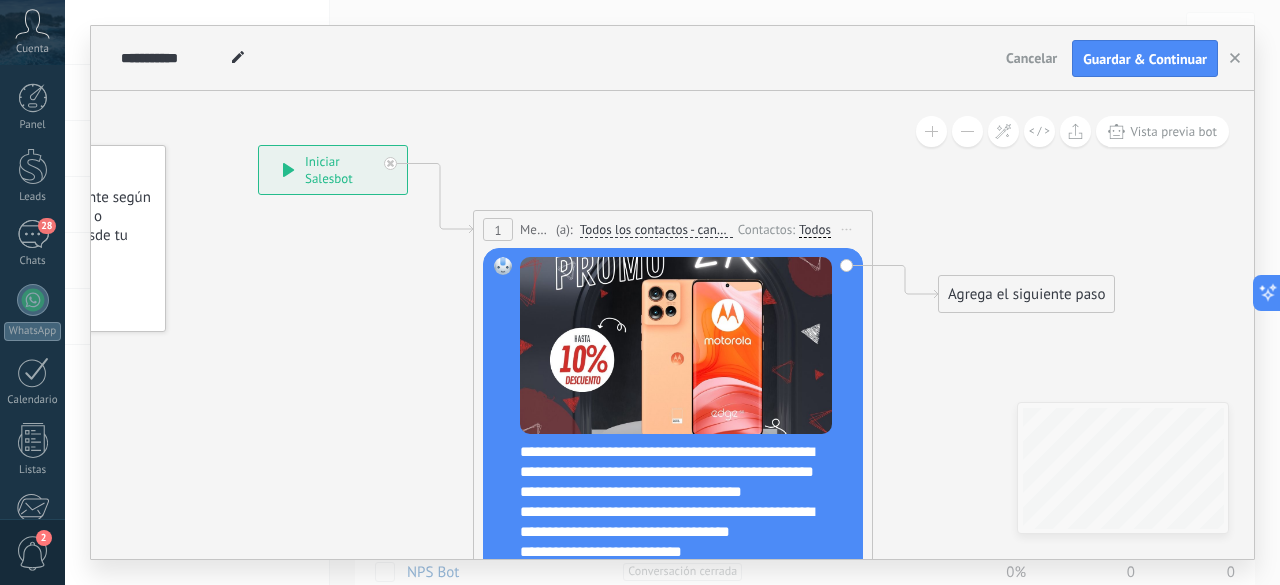 scroll, scrollTop: 20, scrollLeft: 0, axis: vertical 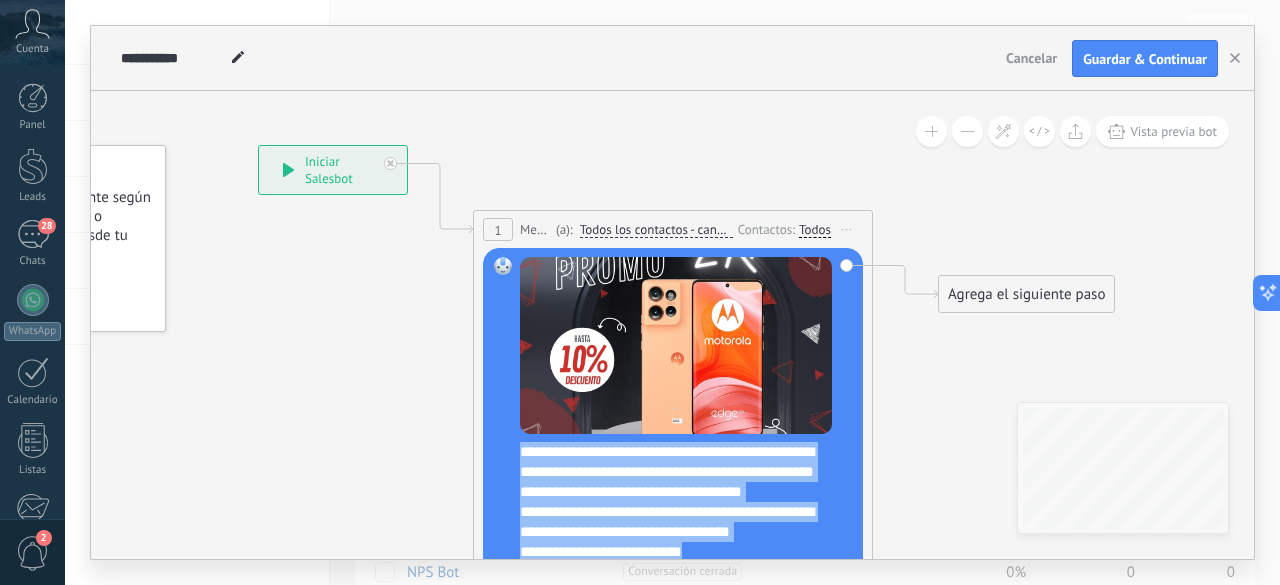 drag, startPoint x: 706, startPoint y: 547, endPoint x: 468, endPoint y: 448, distance: 257.7693 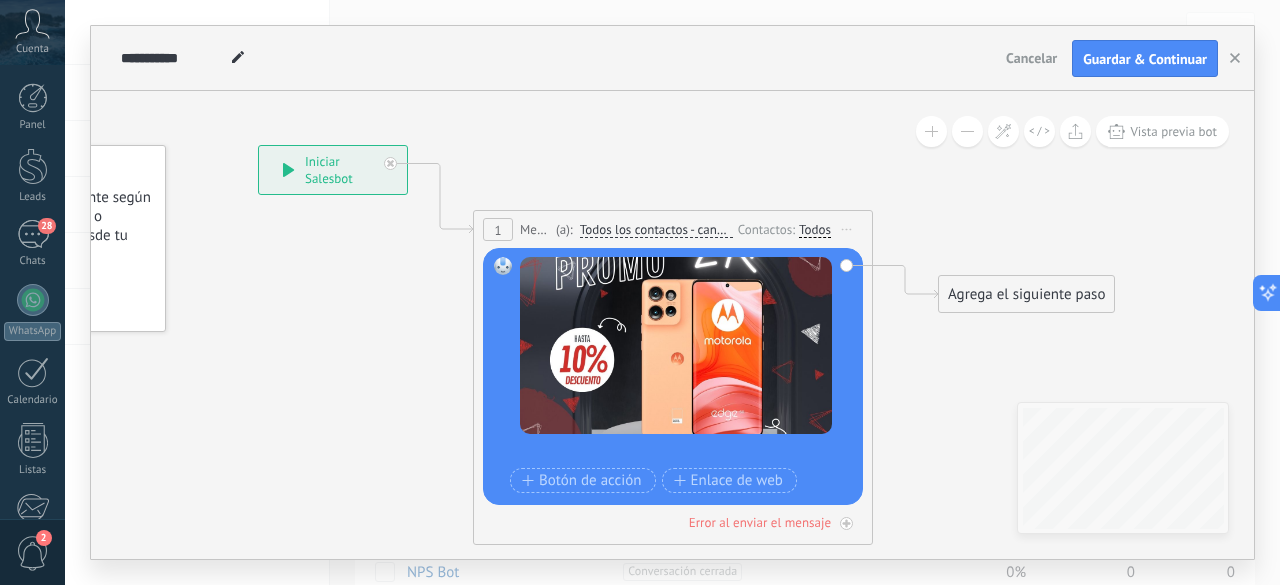 click on "Botón de acción
Enlace de web" at bounding box center [671, 480] 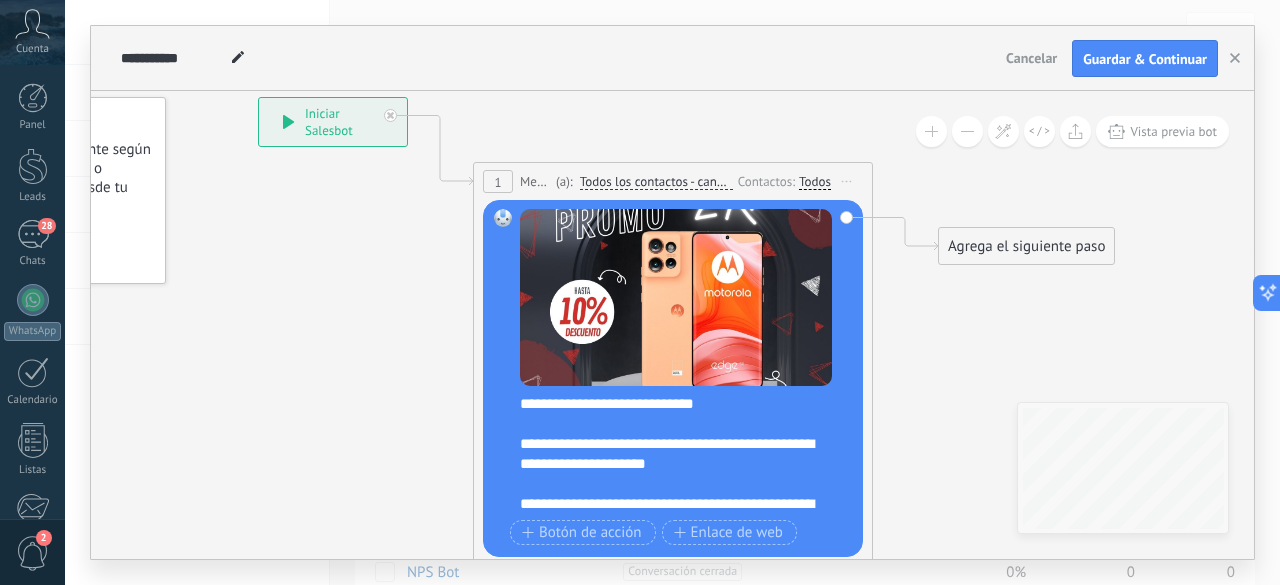 click on "Agrega el siguiente paso" at bounding box center [1026, 246] 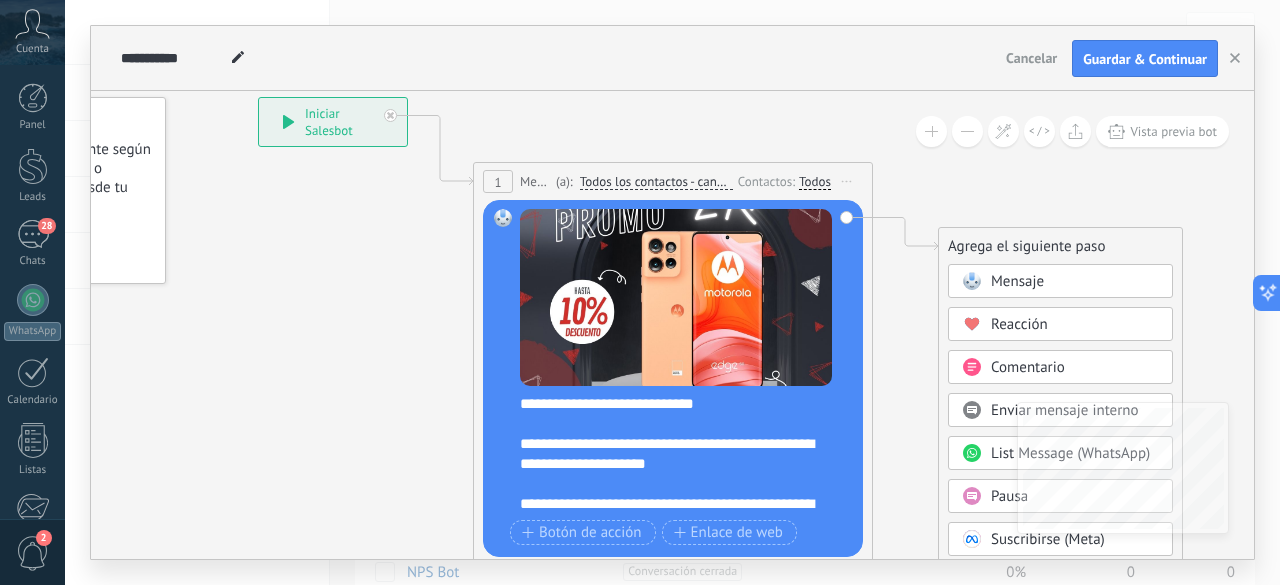 click 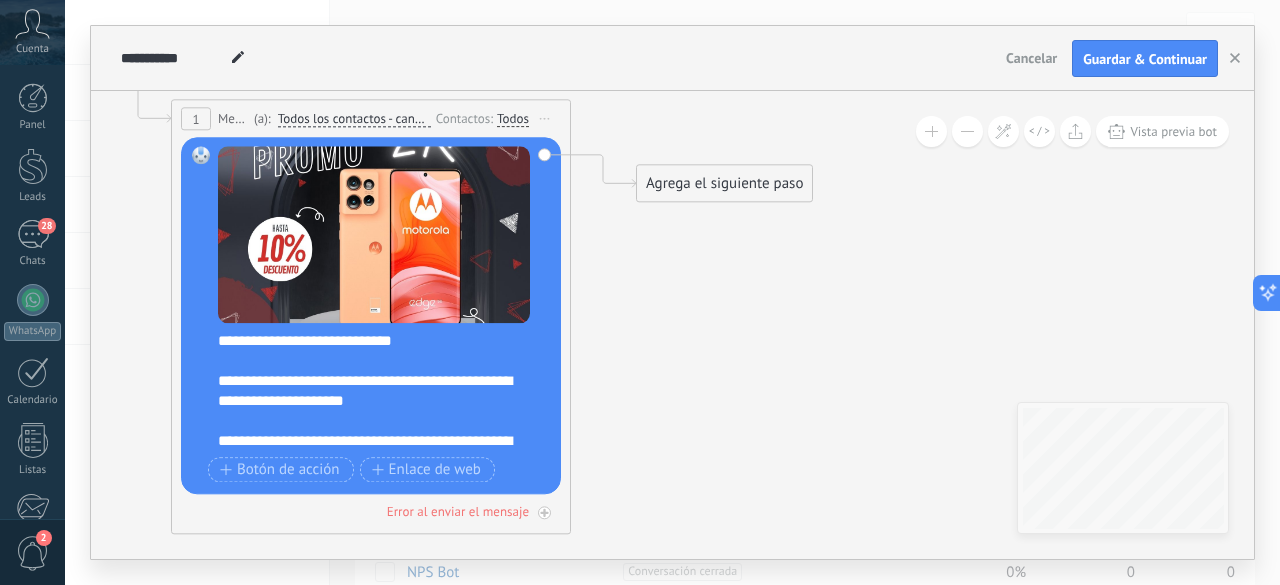 drag, startPoint x: 1120, startPoint y: 378, endPoint x: 786, endPoint y: 301, distance: 342.76086 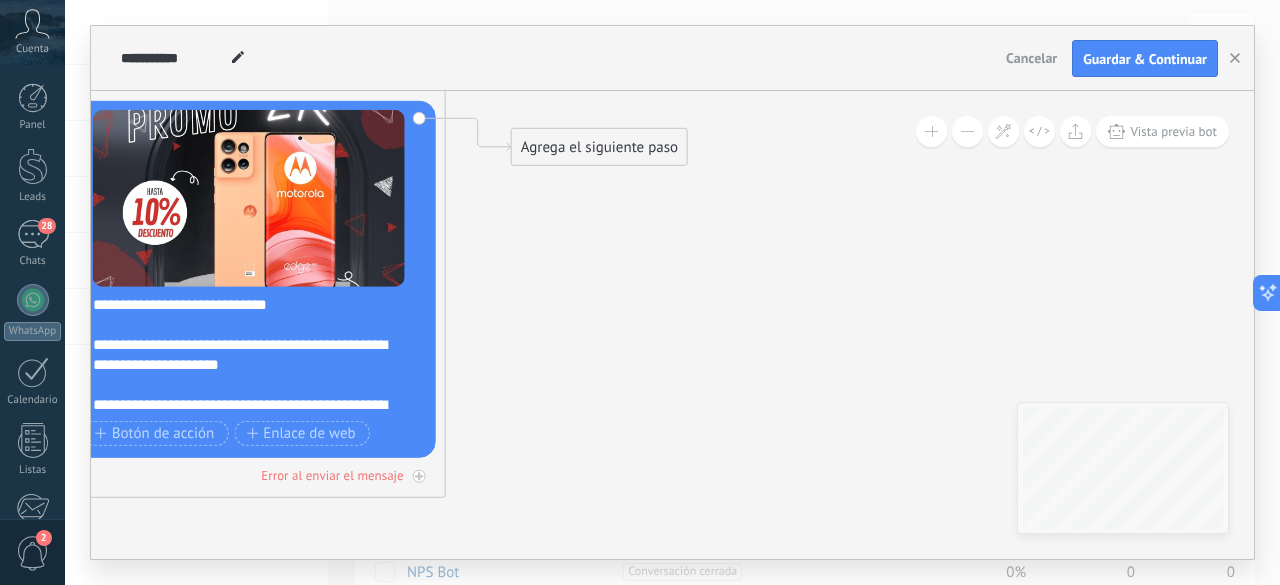 drag, startPoint x: 770, startPoint y: 300, endPoint x: 663, endPoint y: 235, distance: 125.19585 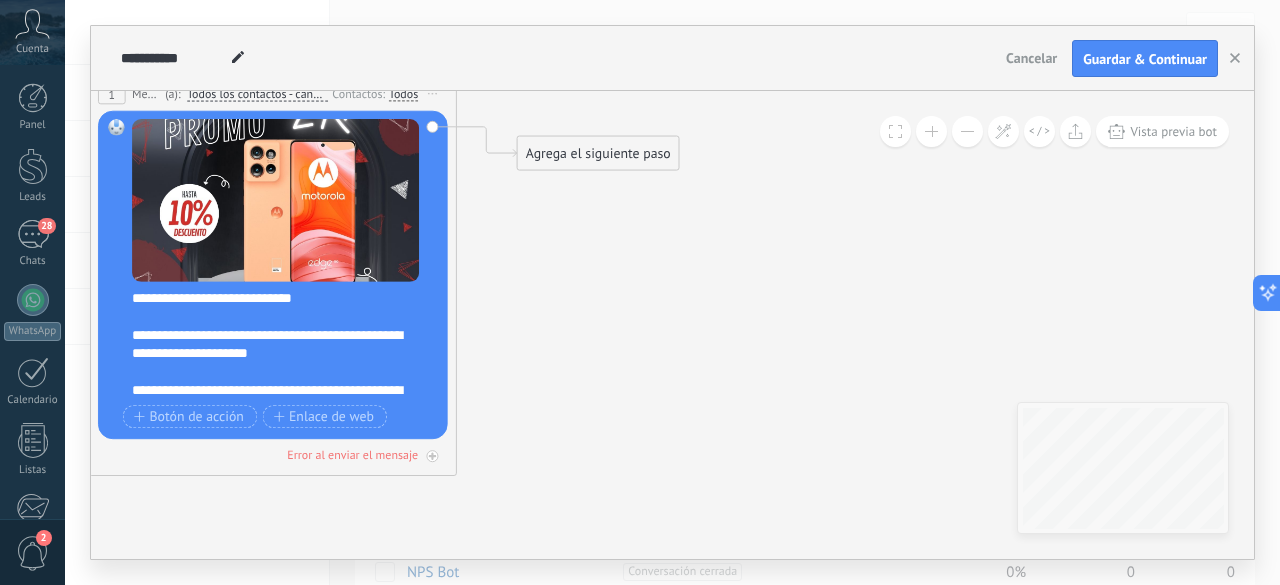 click on "Agrega el siguiente paso" at bounding box center [598, 154] 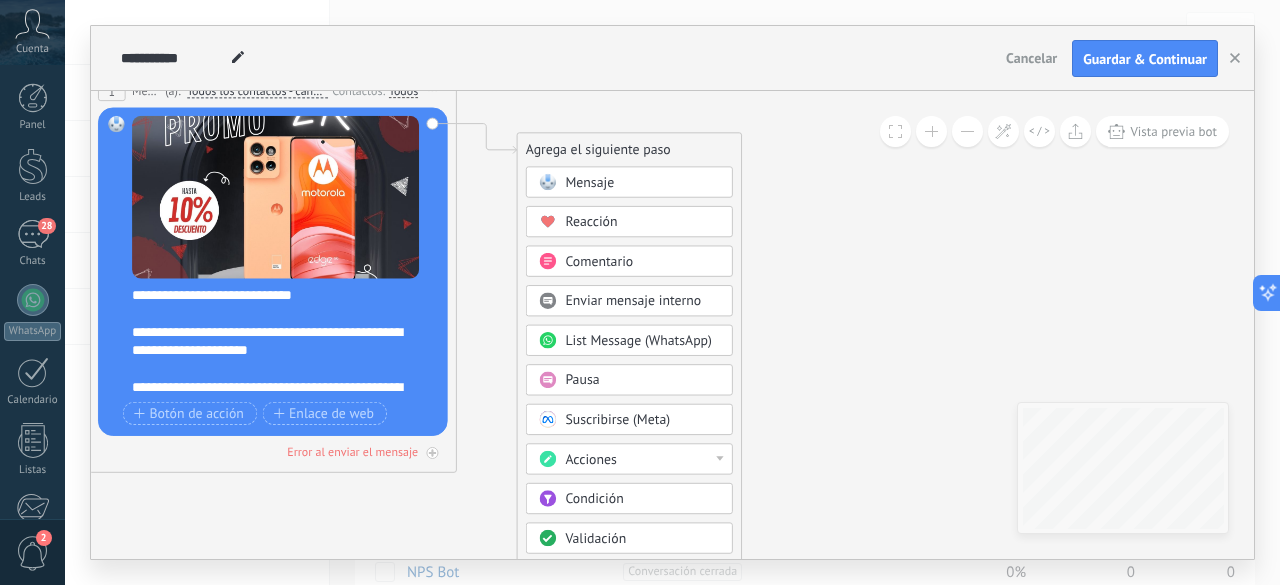 drag, startPoint x: 737, startPoint y: 545, endPoint x: 732, endPoint y: 481, distance: 64.195015 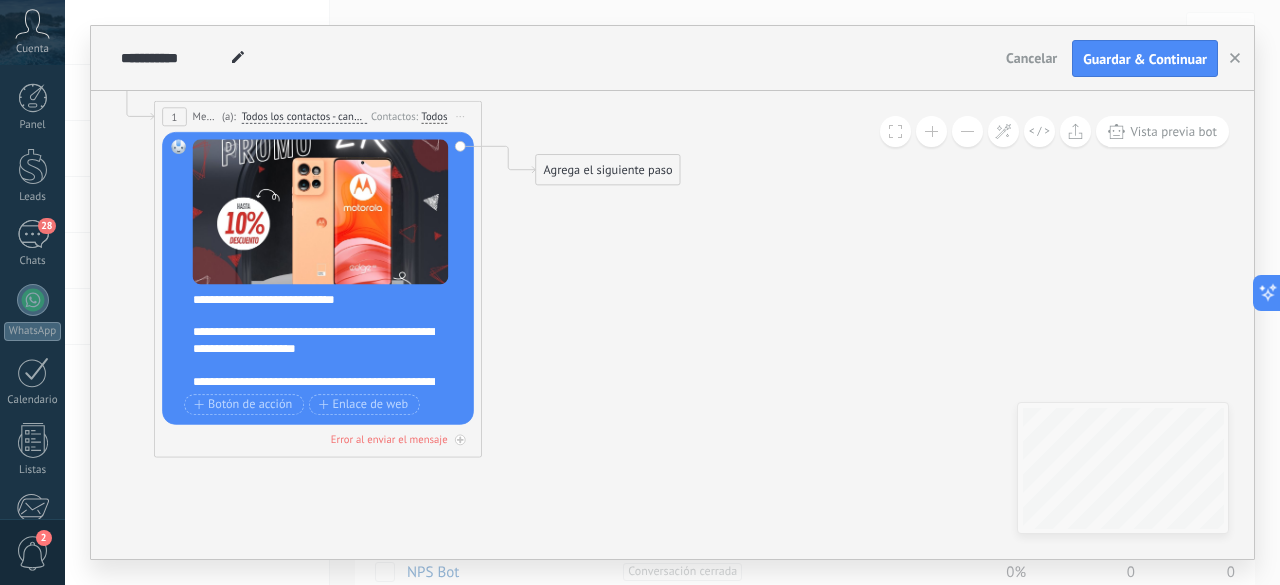 click on "Agrega el siguiente paso" at bounding box center (608, 170) 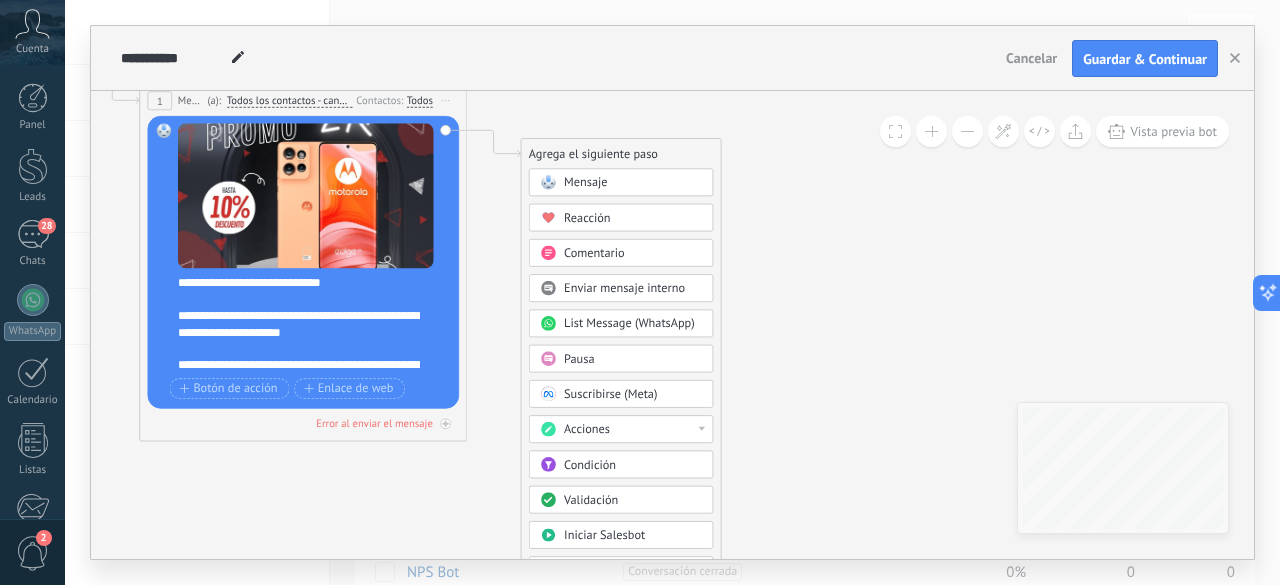 drag, startPoint x: 800, startPoint y: 458, endPoint x: 785, endPoint y: 377, distance: 82.37718 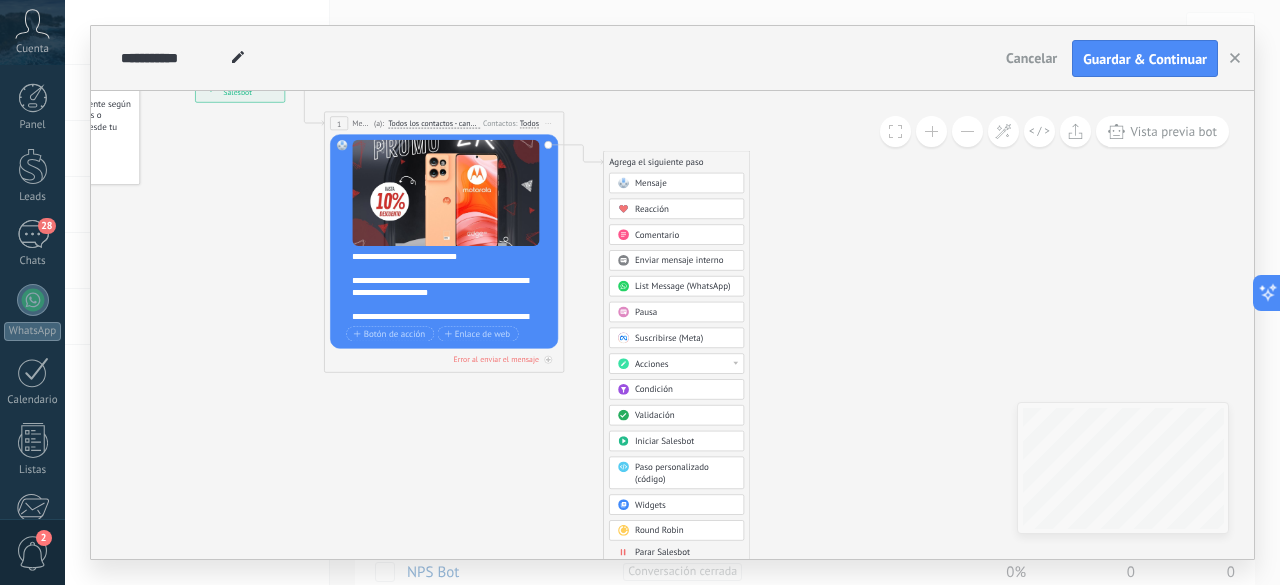 click on "Parar Salesbot" at bounding box center [662, 552] 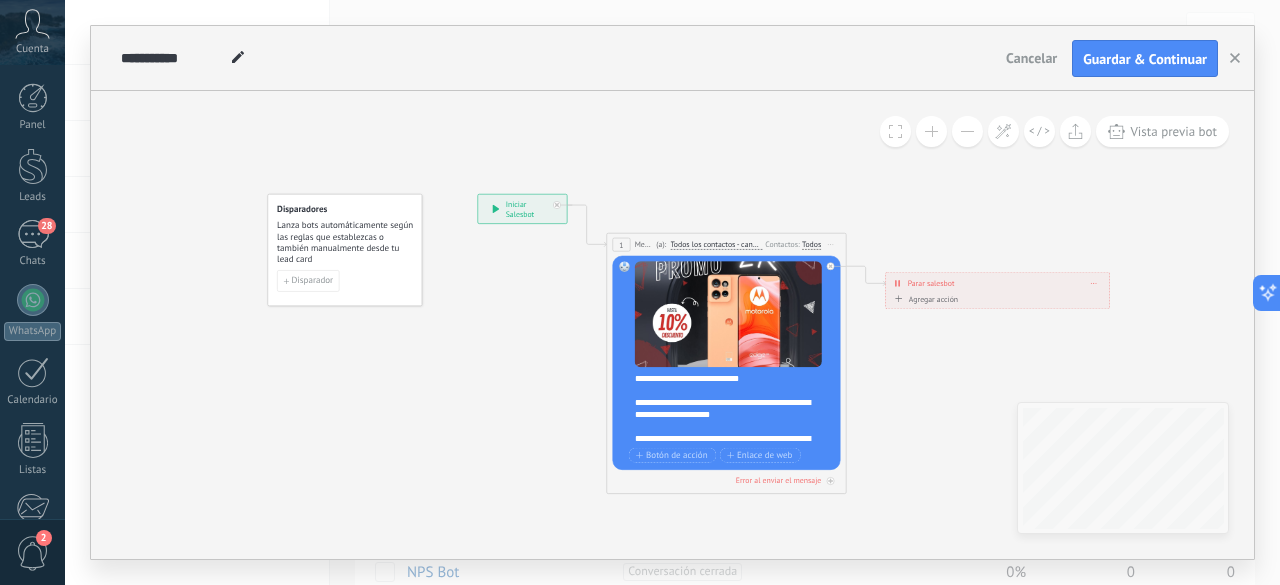 drag, startPoint x: 660, startPoint y: 349, endPoint x: 838, endPoint y: 381, distance: 180.85353 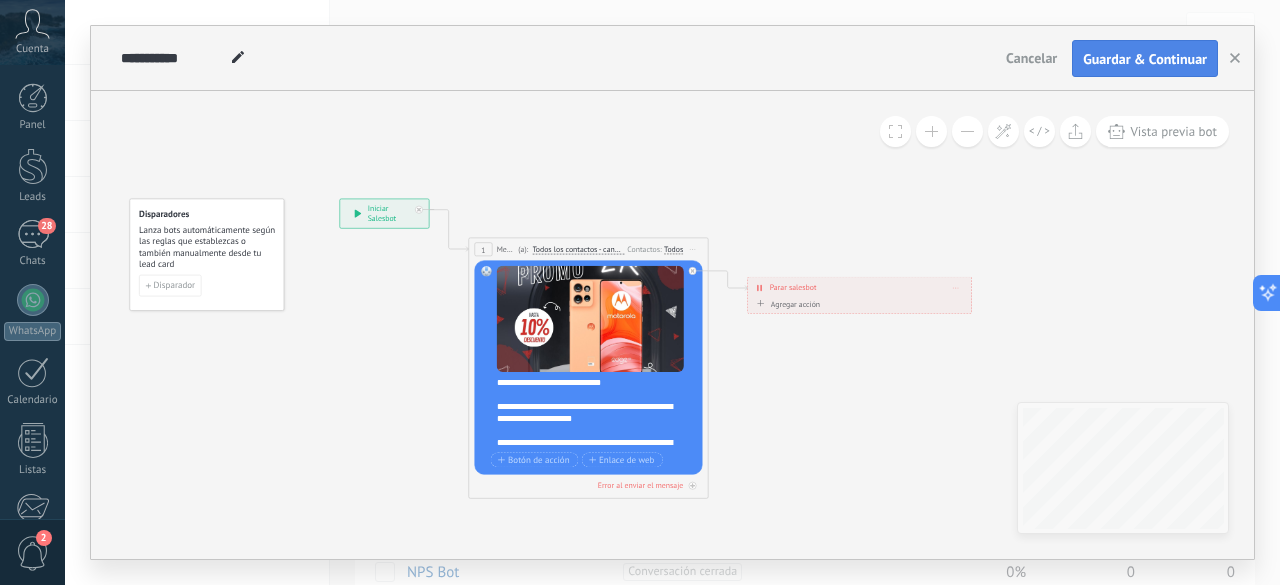 click on "Guardar & Continuar" at bounding box center [1145, 59] 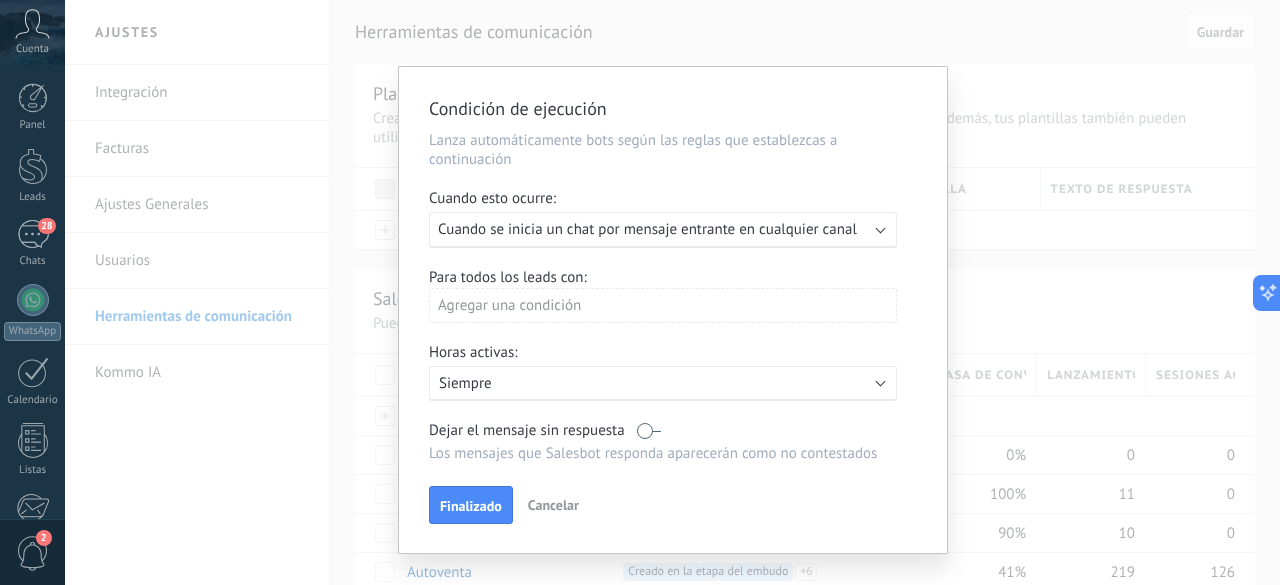 click on "Cuando se inicia un chat por mensaje entrante en cualquier canal" at bounding box center (647, 229) 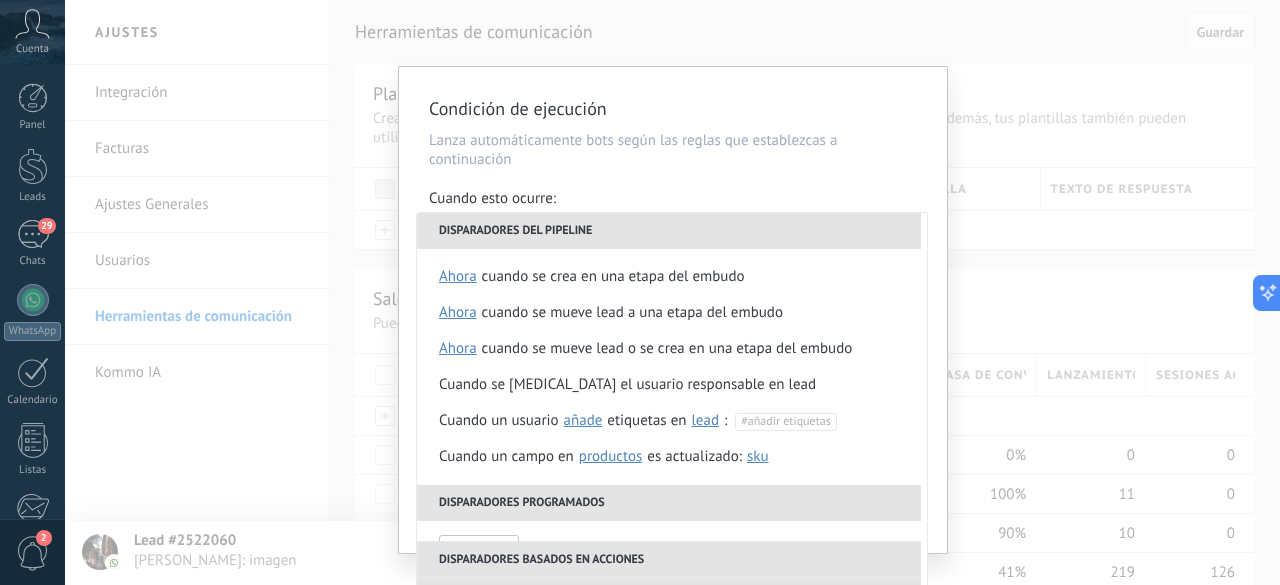 click on "Cuando esto ocurre:" at bounding box center [673, 200] 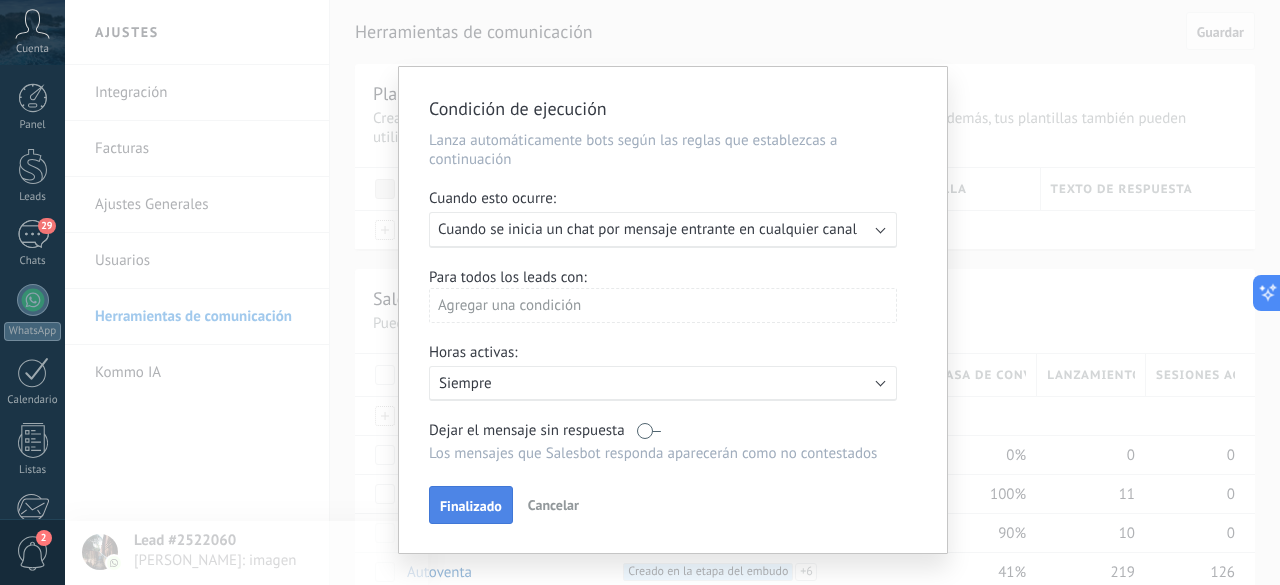 click on "Finalizado" at bounding box center (471, 506) 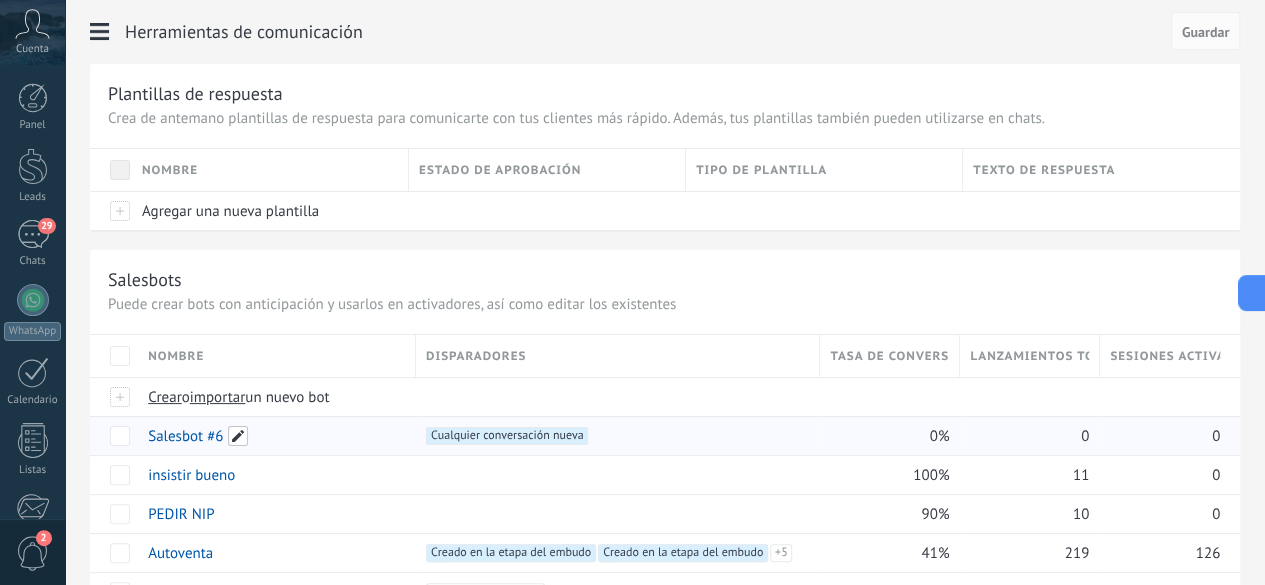 click at bounding box center (238, 436) 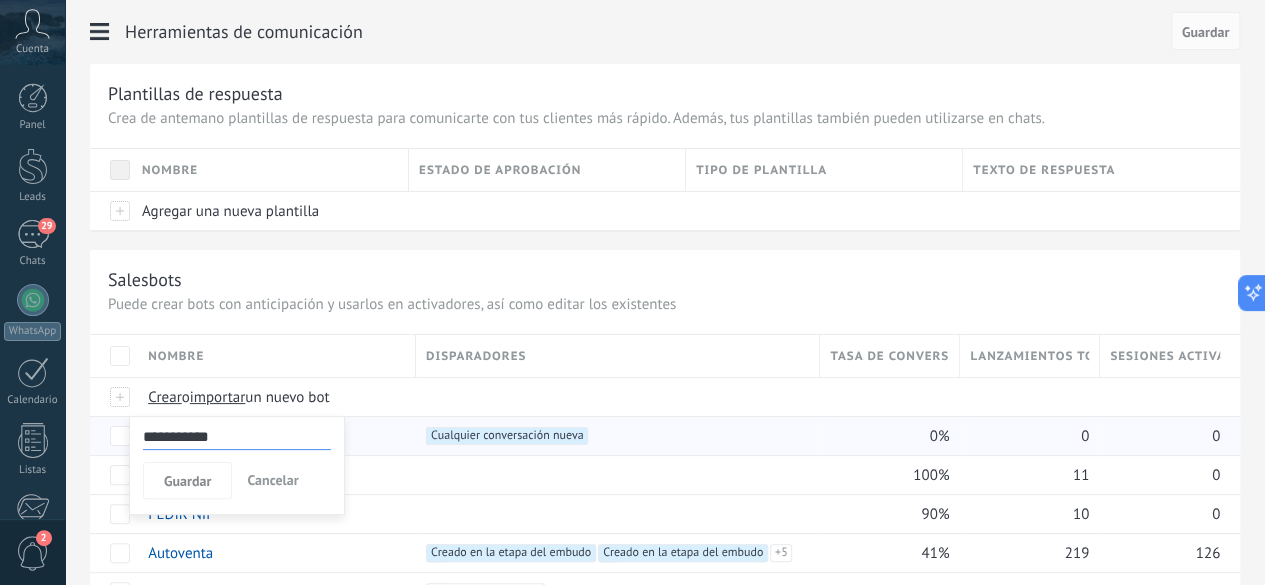 click on "Nombre
Disparadores
Tasa de conversión
Lanzamientos totales
Sesiones activas" at bounding box center (665, 492) 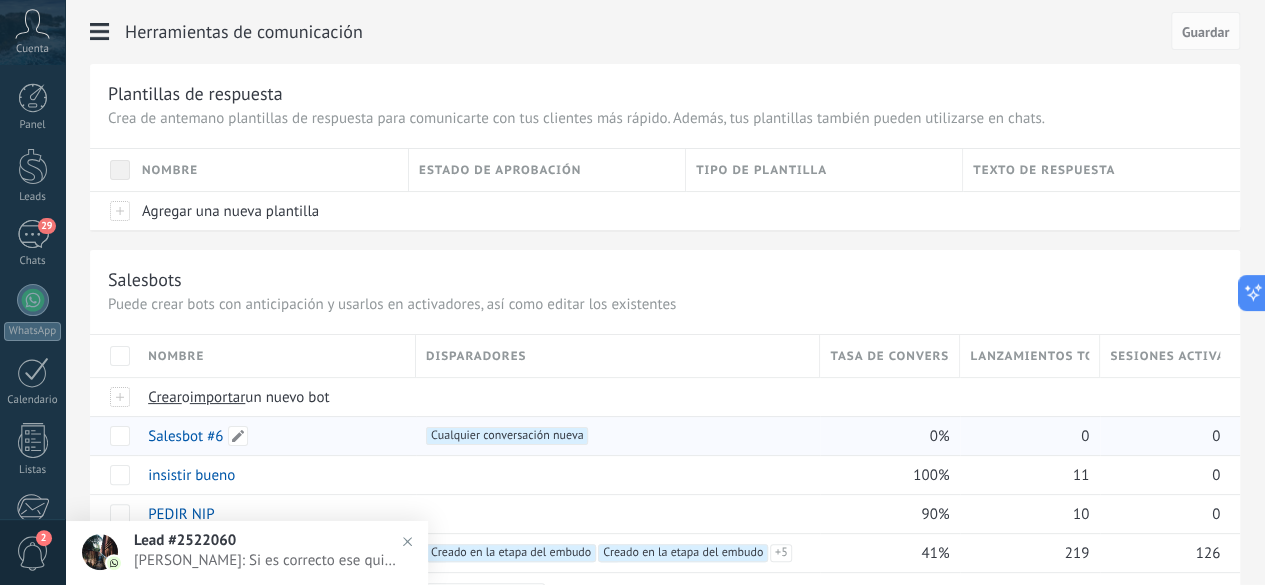 click on "Salesbot #6" at bounding box center (185, 436) 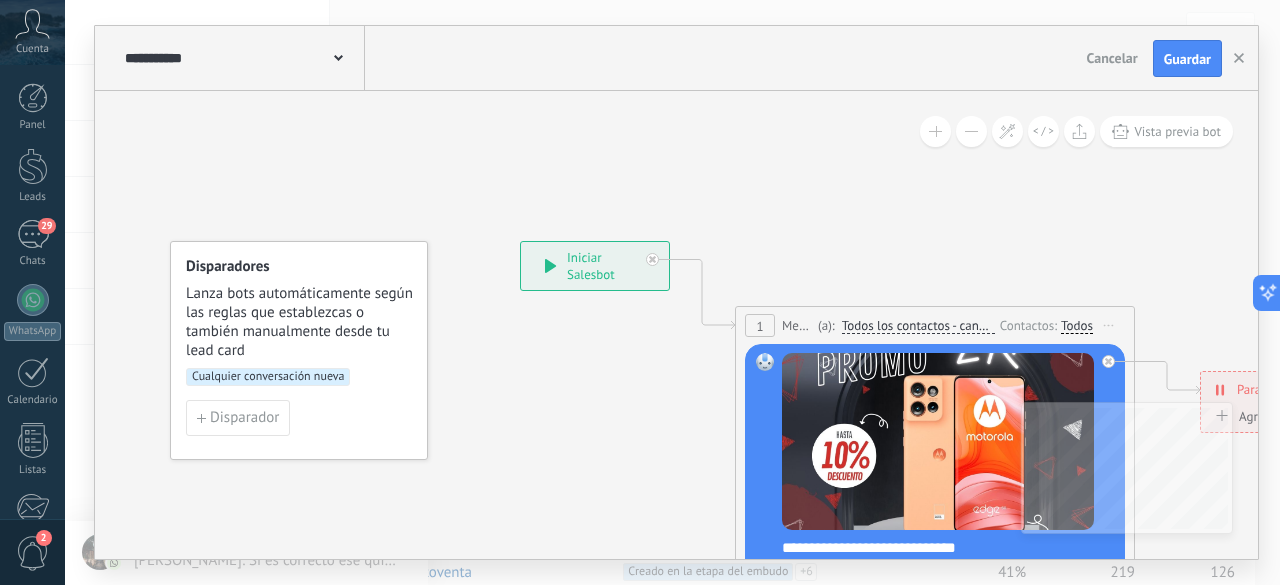 click 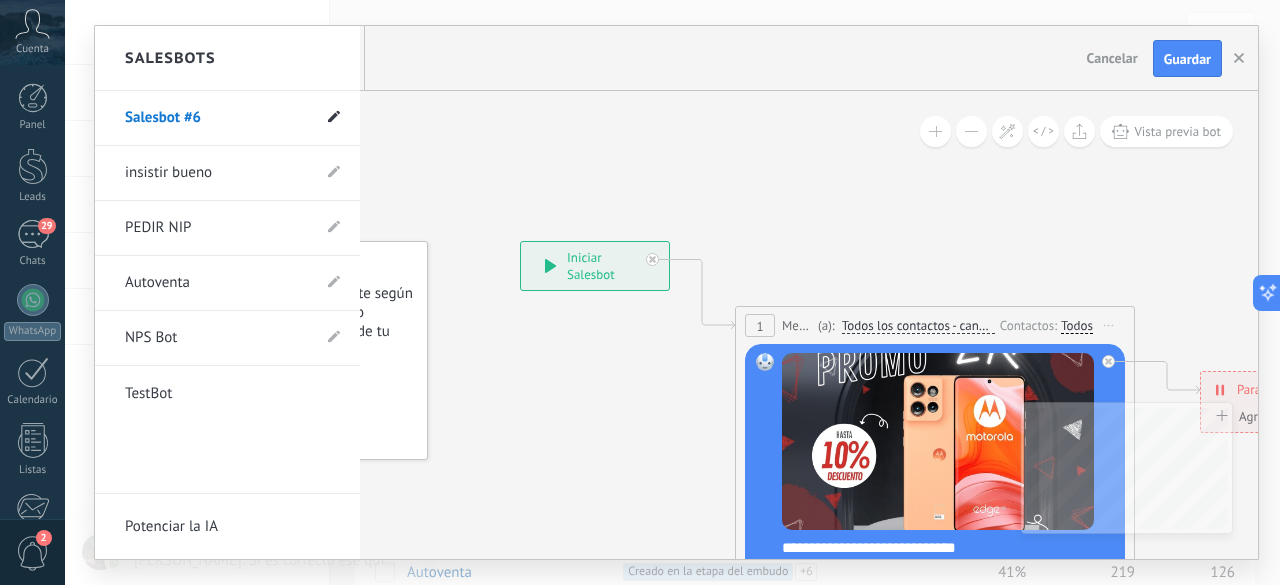 click at bounding box center [334, 118] 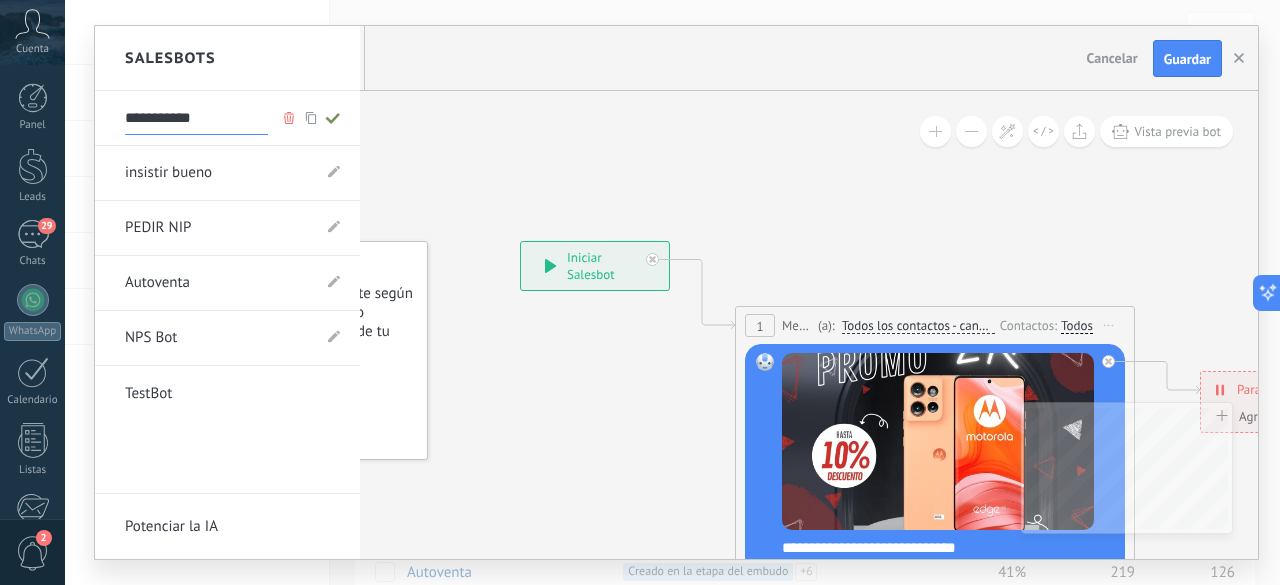 drag, startPoint x: 235, startPoint y: 115, endPoint x: 84, endPoint y: 113, distance: 151.01324 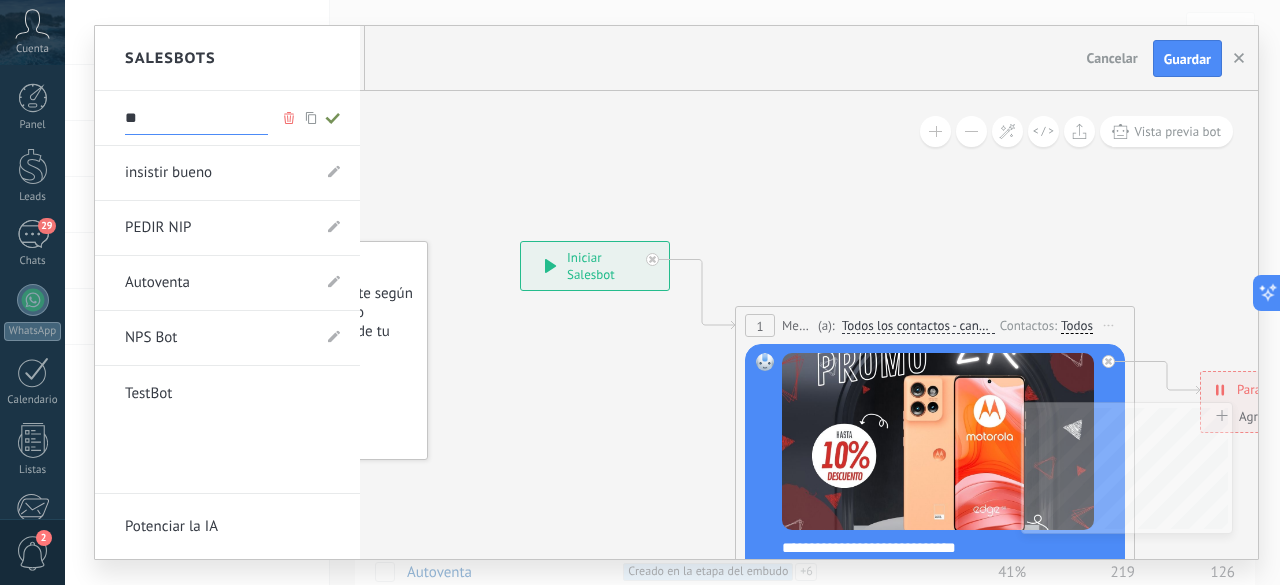 type on "*" 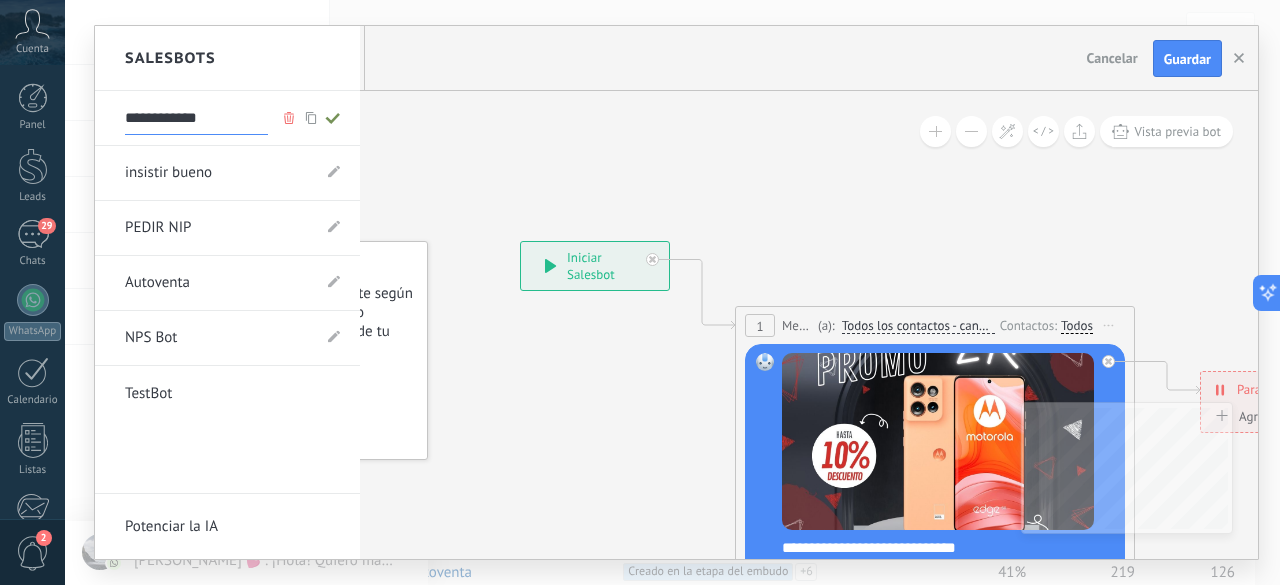 type on "**********" 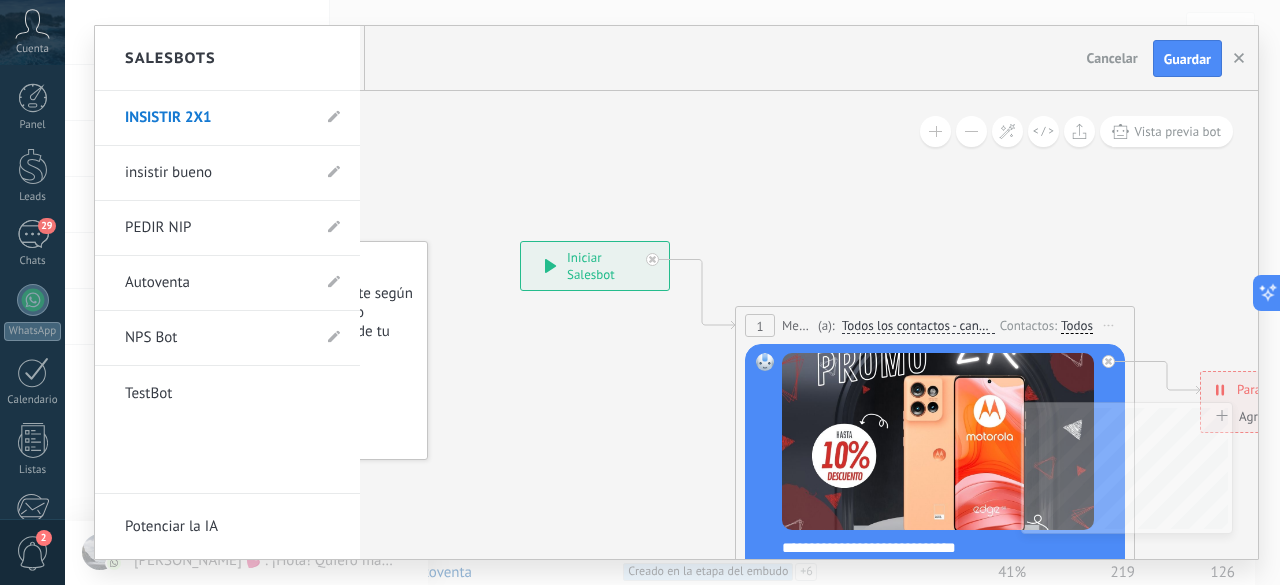 click at bounding box center (676, 292) 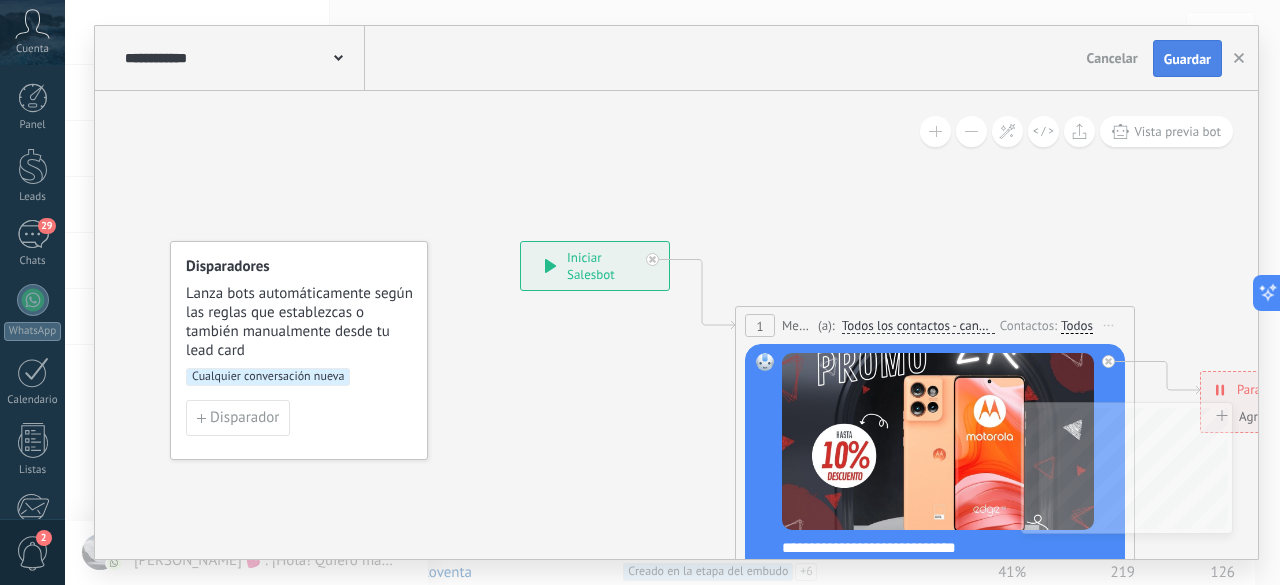 click on "Guardar" at bounding box center (1187, 59) 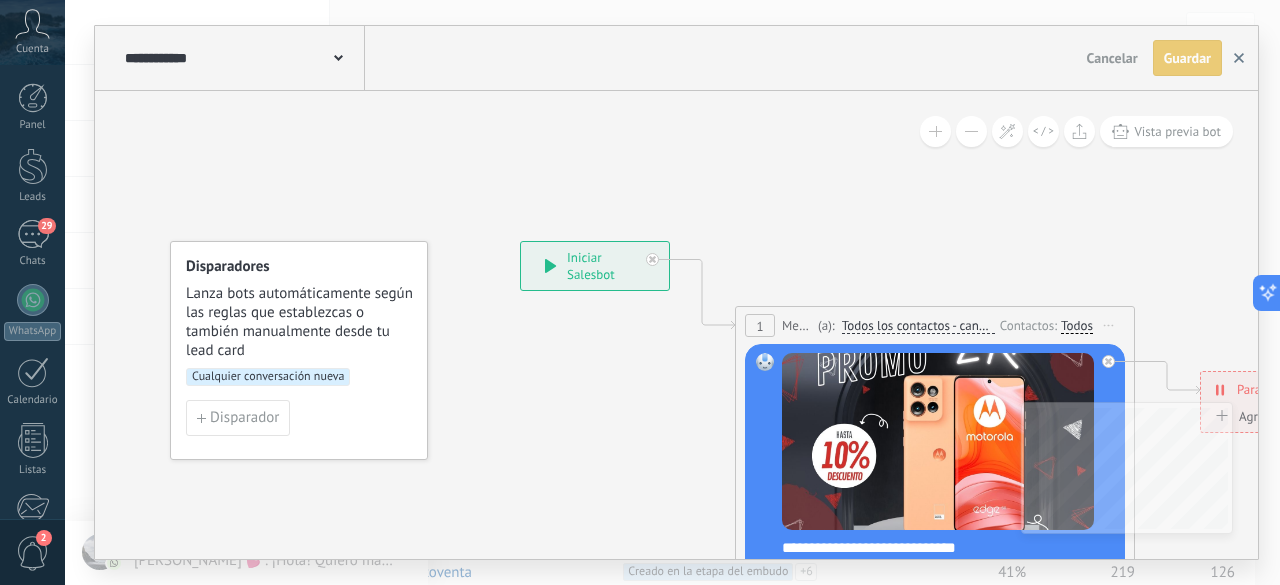 click at bounding box center (1239, 58) 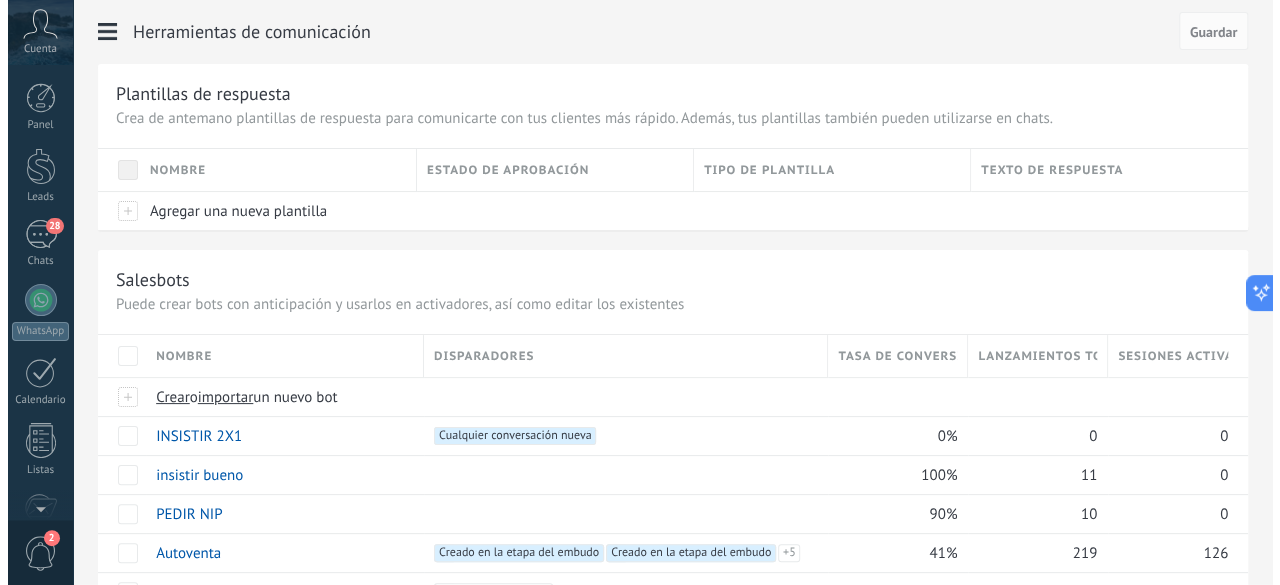 scroll, scrollTop: 245, scrollLeft: 0, axis: vertical 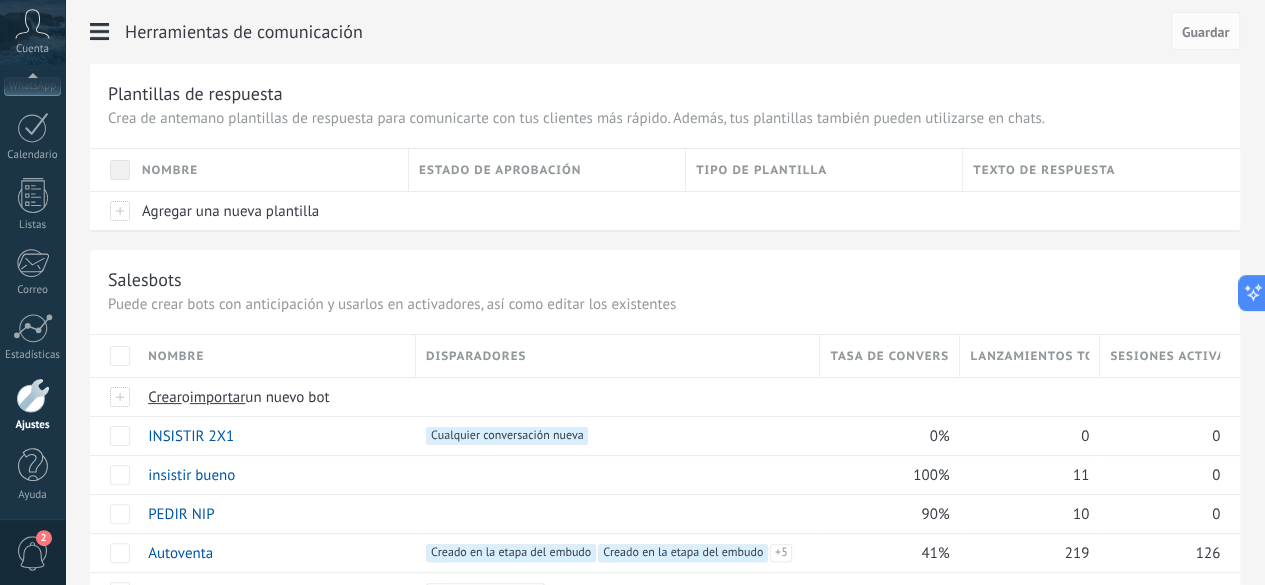 click 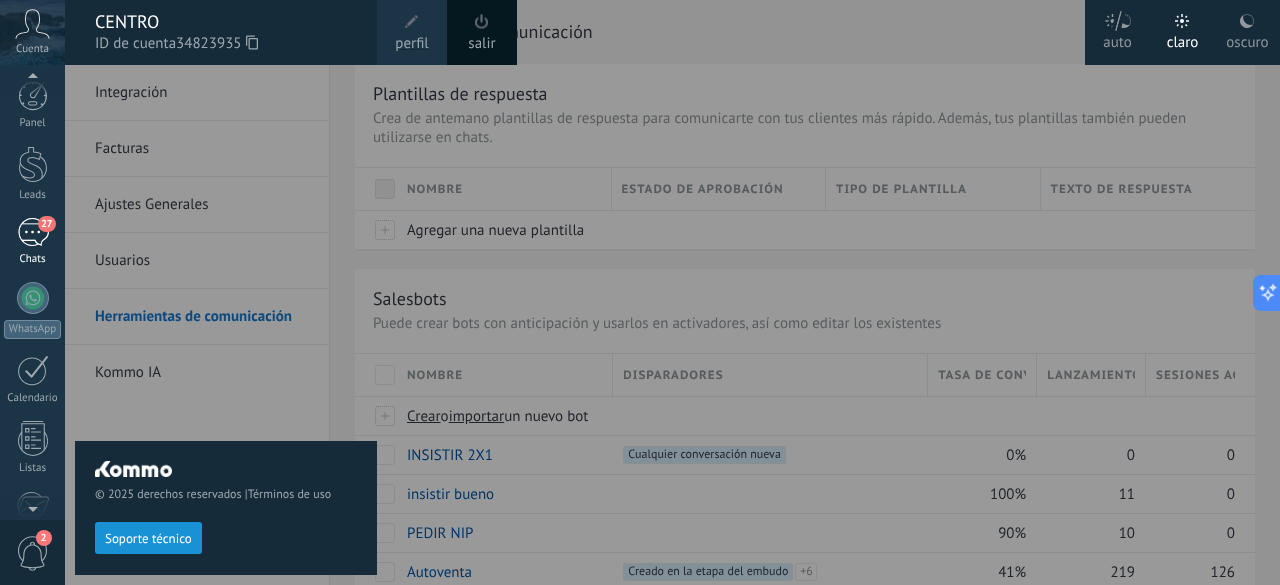 scroll, scrollTop: 0, scrollLeft: 0, axis: both 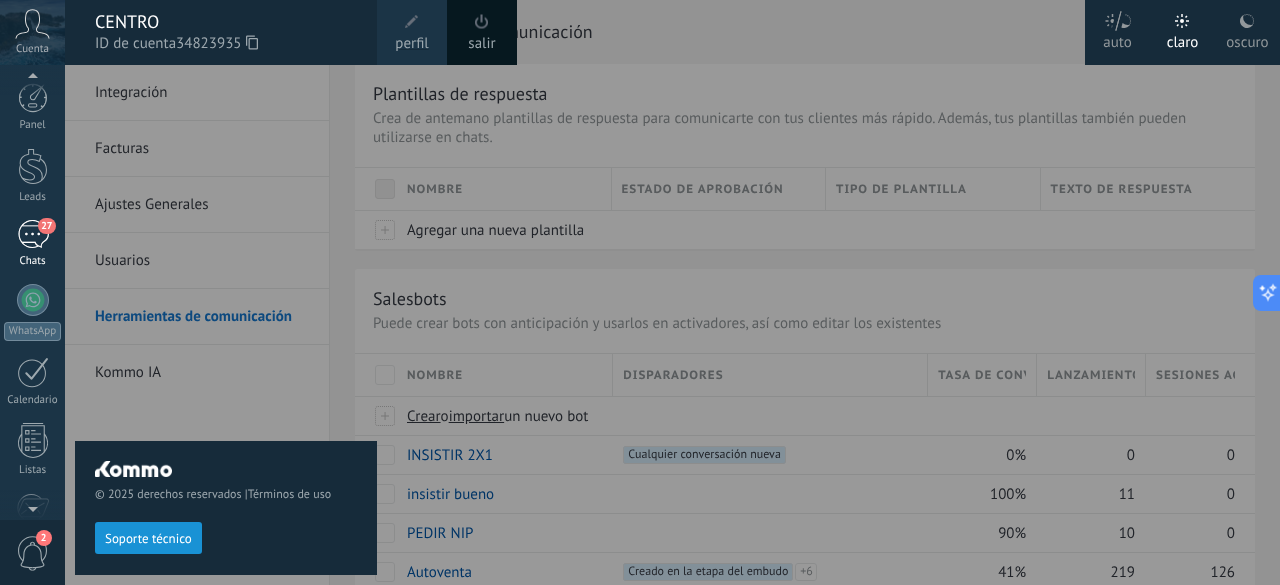 click on "27
Chats" at bounding box center (32, 244) 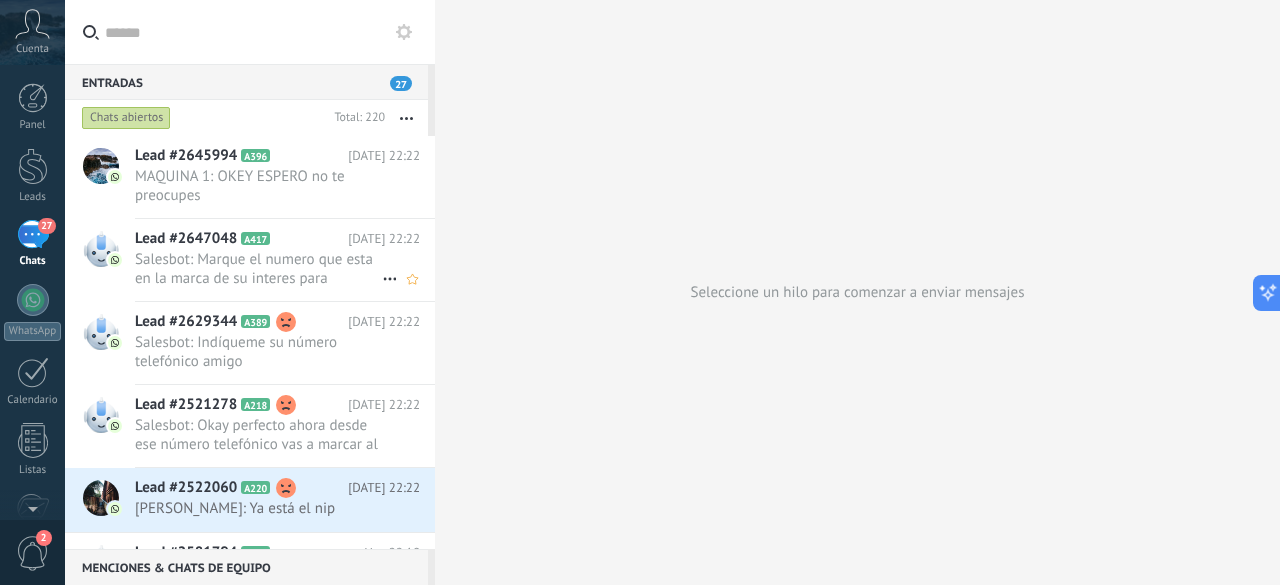 click on "Salesbot: Marque el numero que esta en la marca de su interes para mostrarle los modelos diponibles
1 MOTOROLA
2 HUAWEI..." at bounding box center [258, 269] 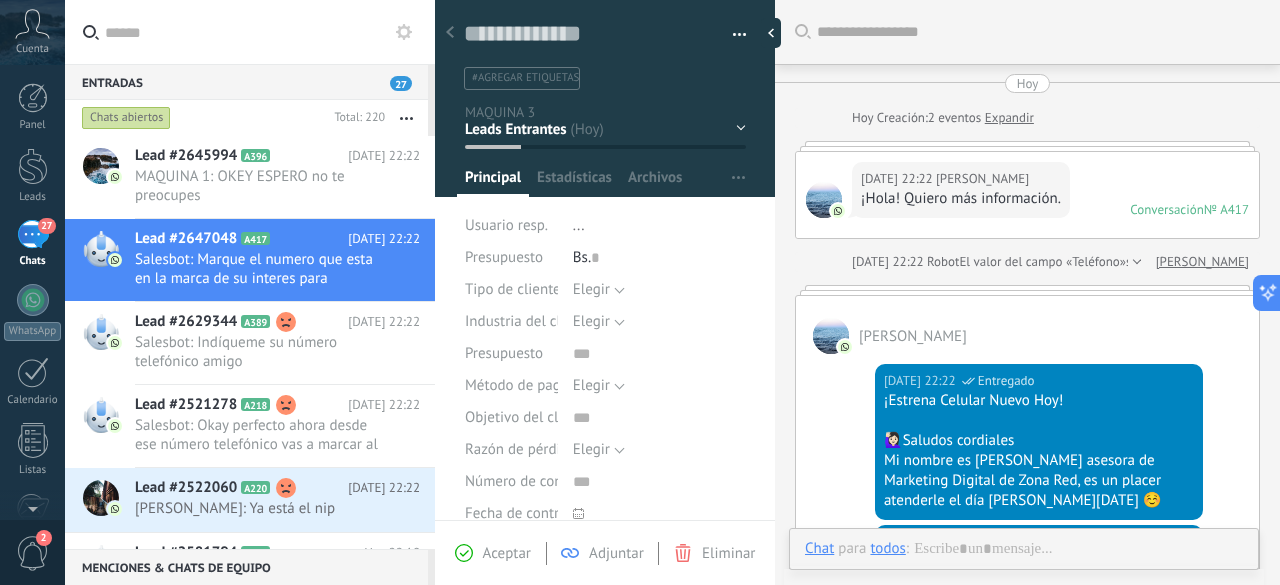 scroll, scrollTop: 30, scrollLeft: 0, axis: vertical 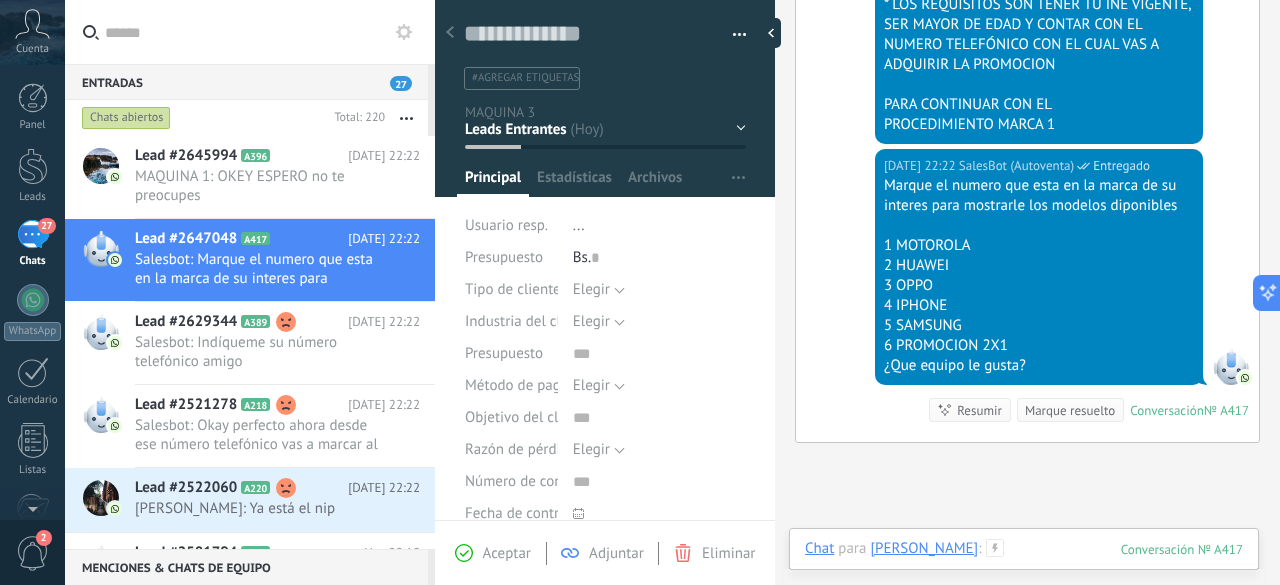 click at bounding box center (1024, 569) 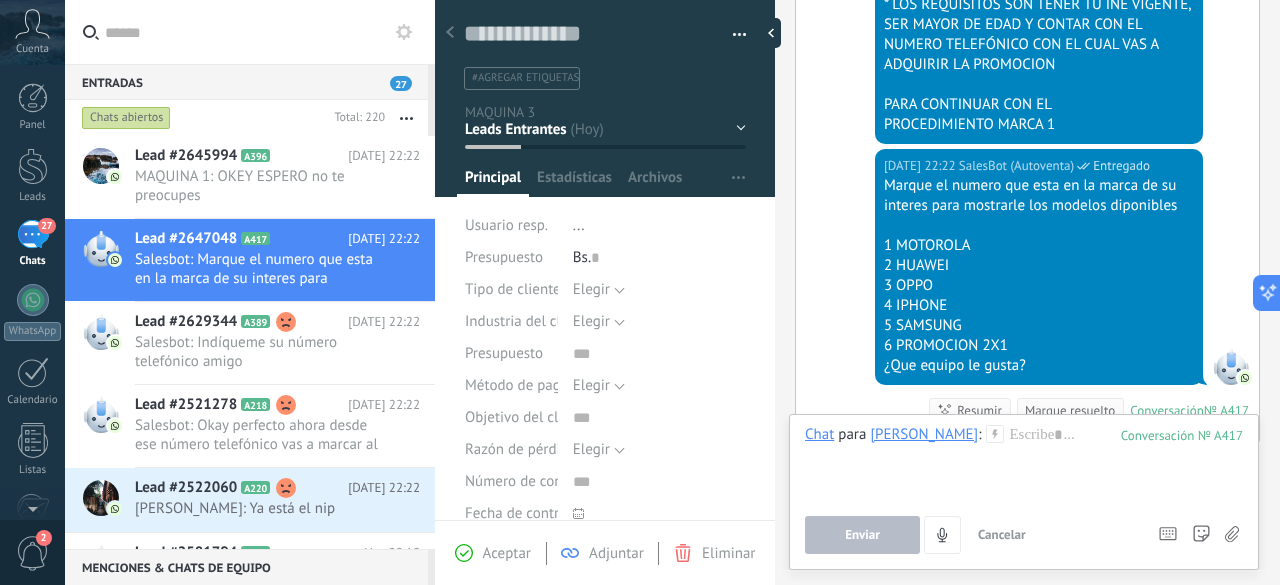click 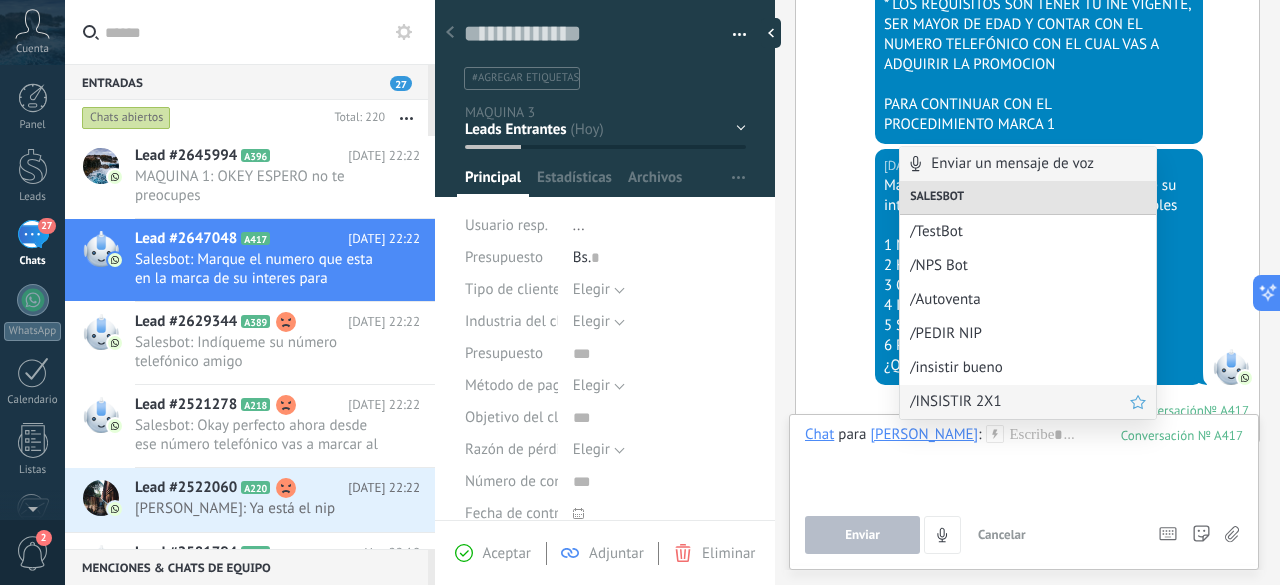 click on "/INSISTIR 2X1" at bounding box center (1020, 401) 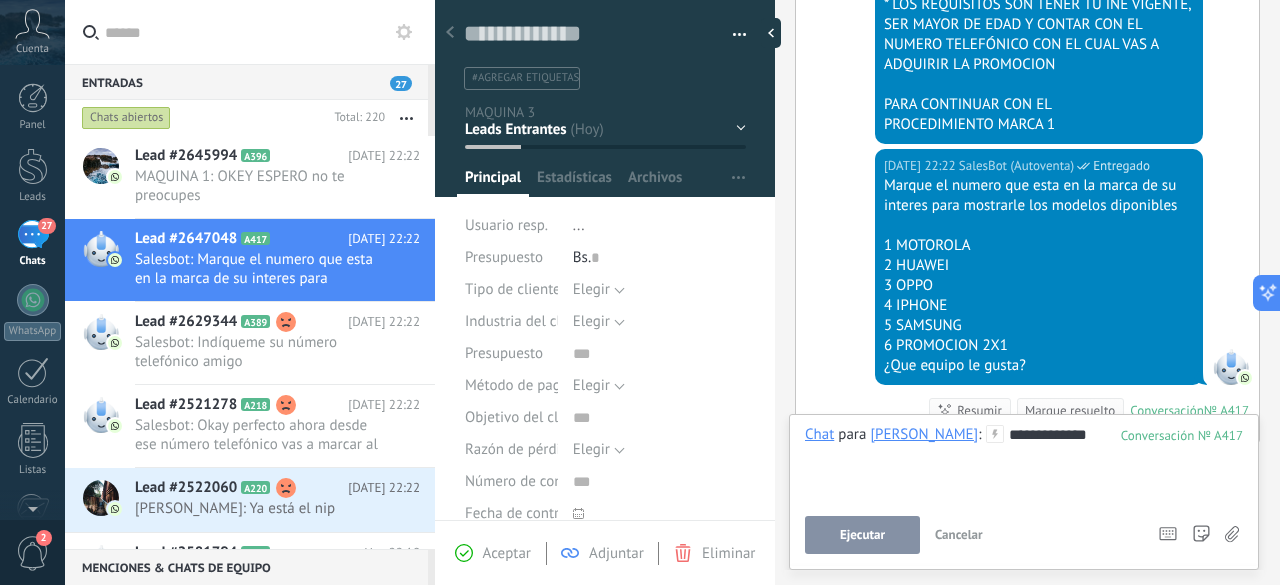 click on "Ejecutar" at bounding box center (862, 535) 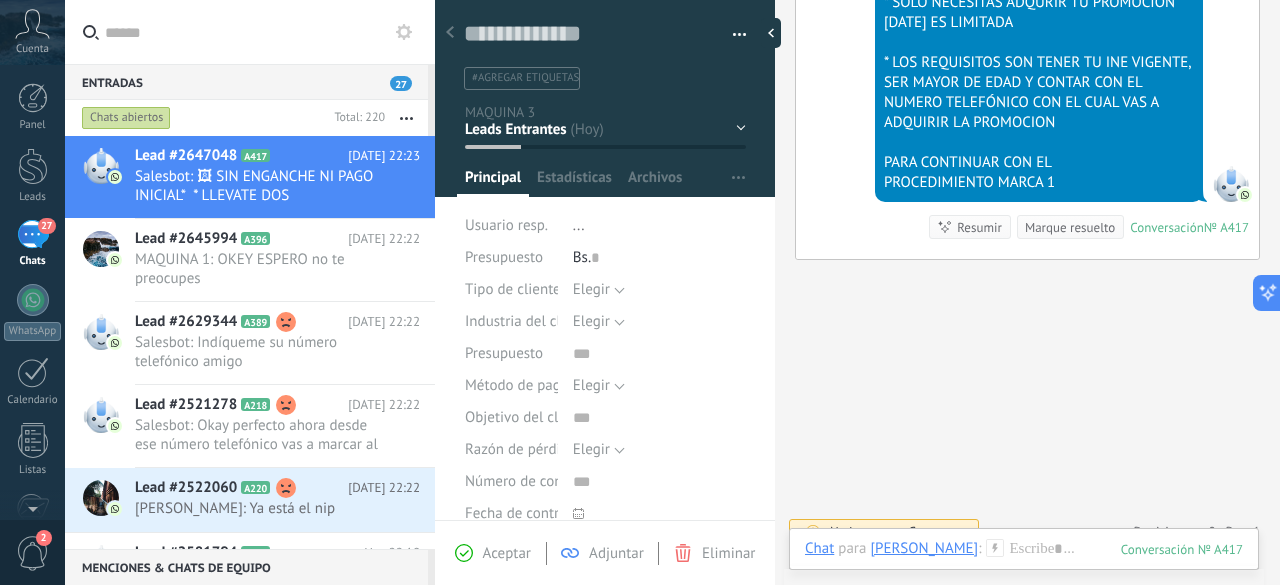 scroll, scrollTop: 1550, scrollLeft: 0, axis: vertical 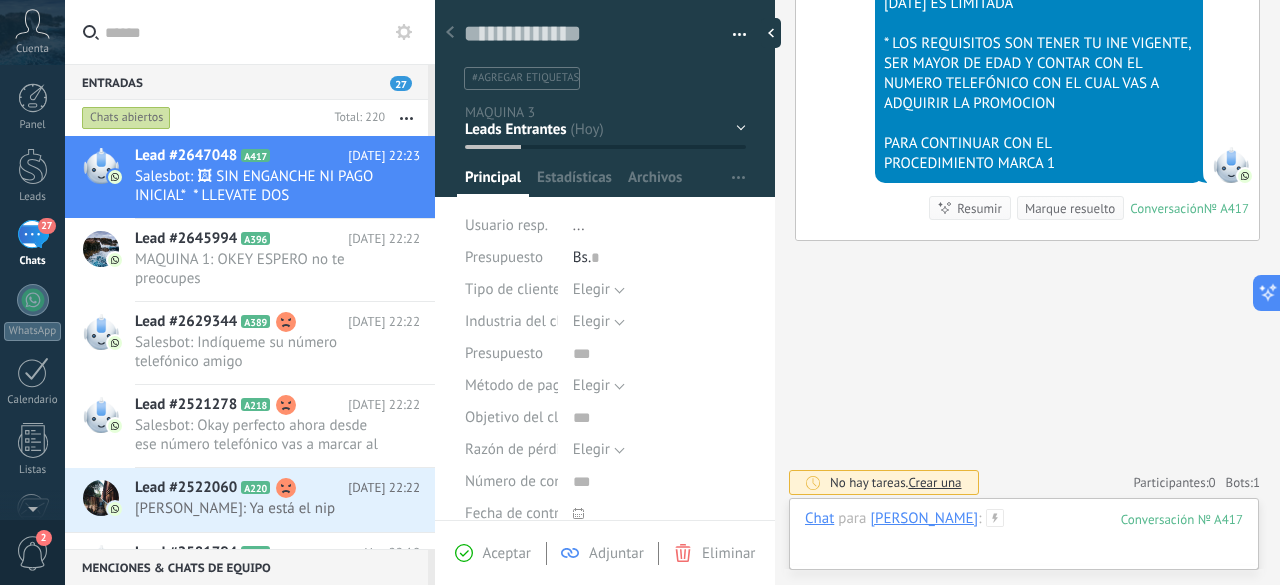 click at bounding box center (1024, 539) 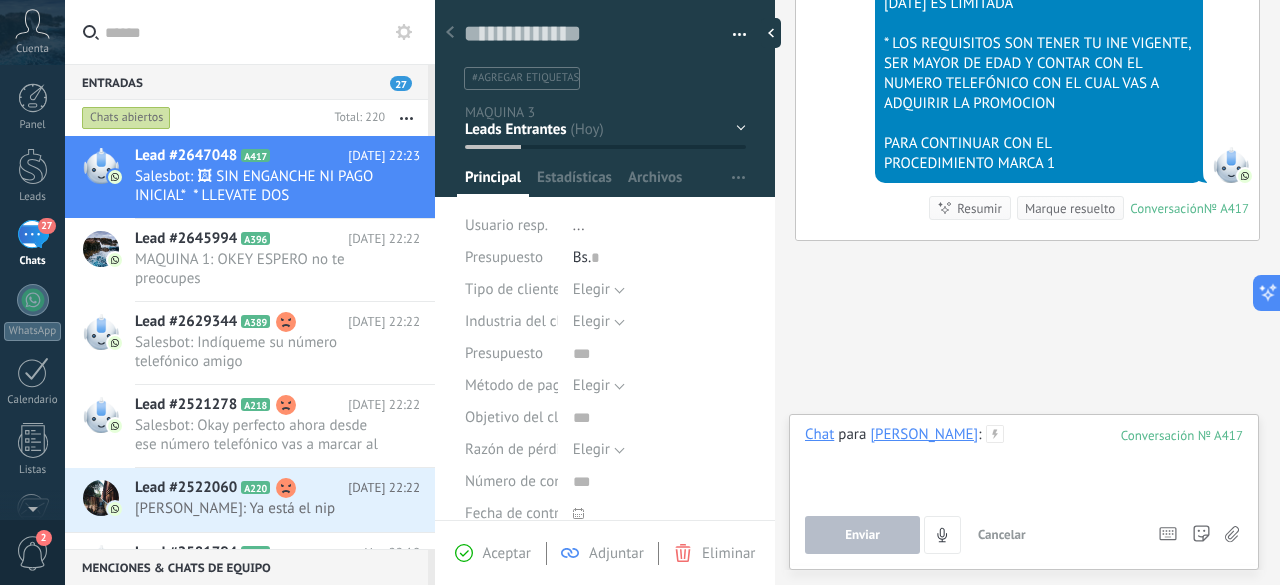 click at bounding box center (1024, 463) 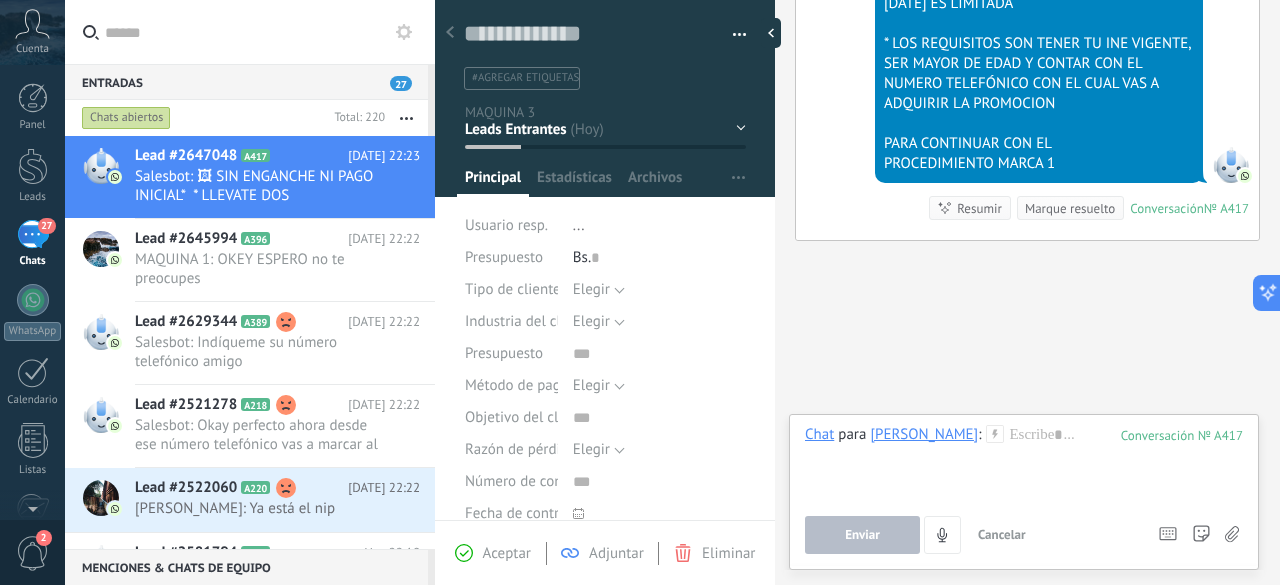 click 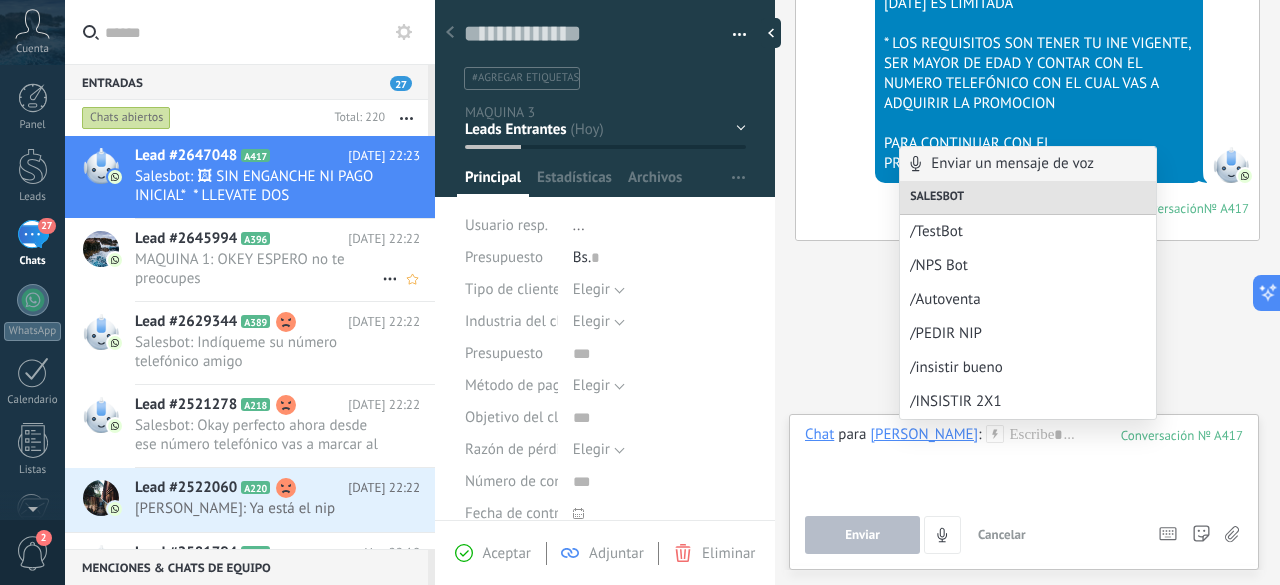 click on "MAQUINA 1: OKEY ESPERO no te preocupes" at bounding box center (258, 269) 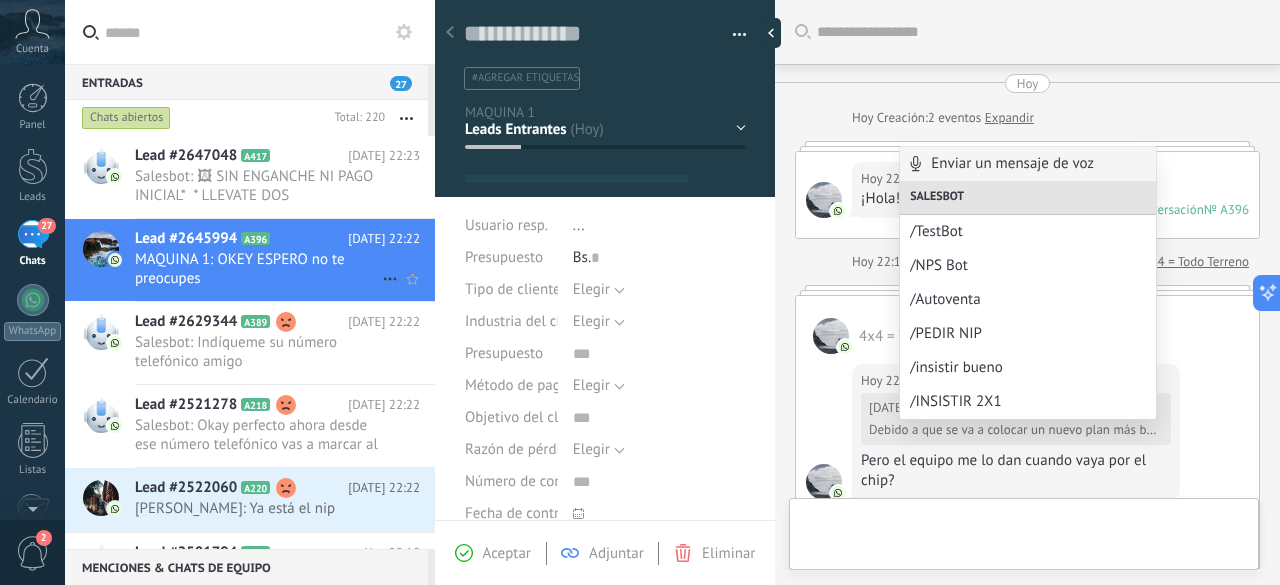 type on "**********" 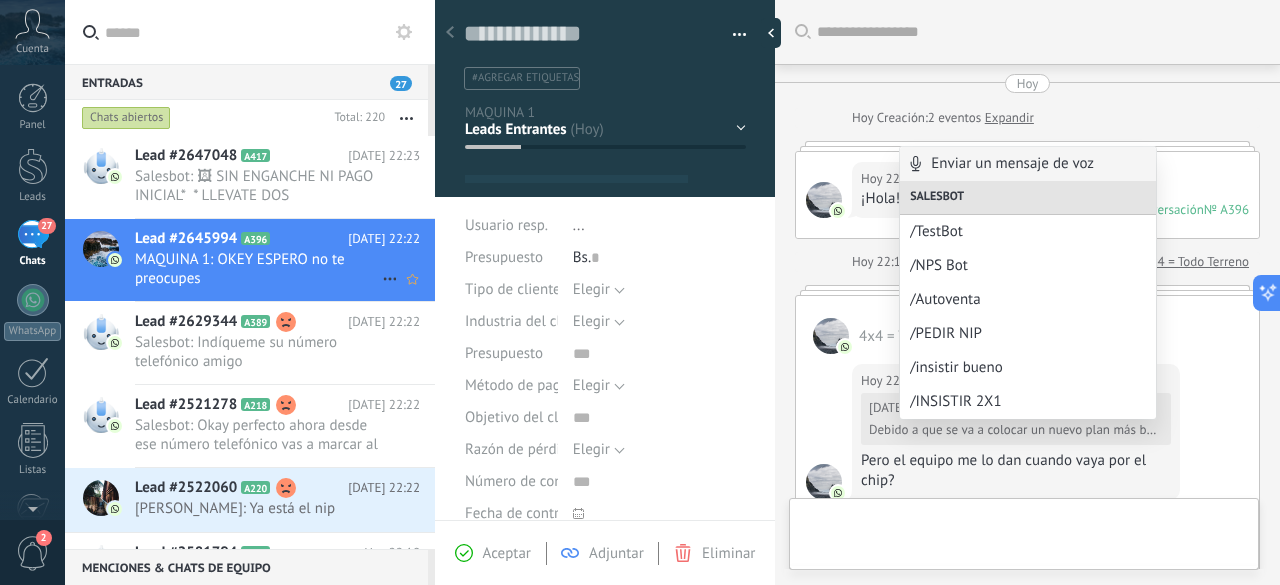 scroll, scrollTop: 30, scrollLeft: 0, axis: vertical 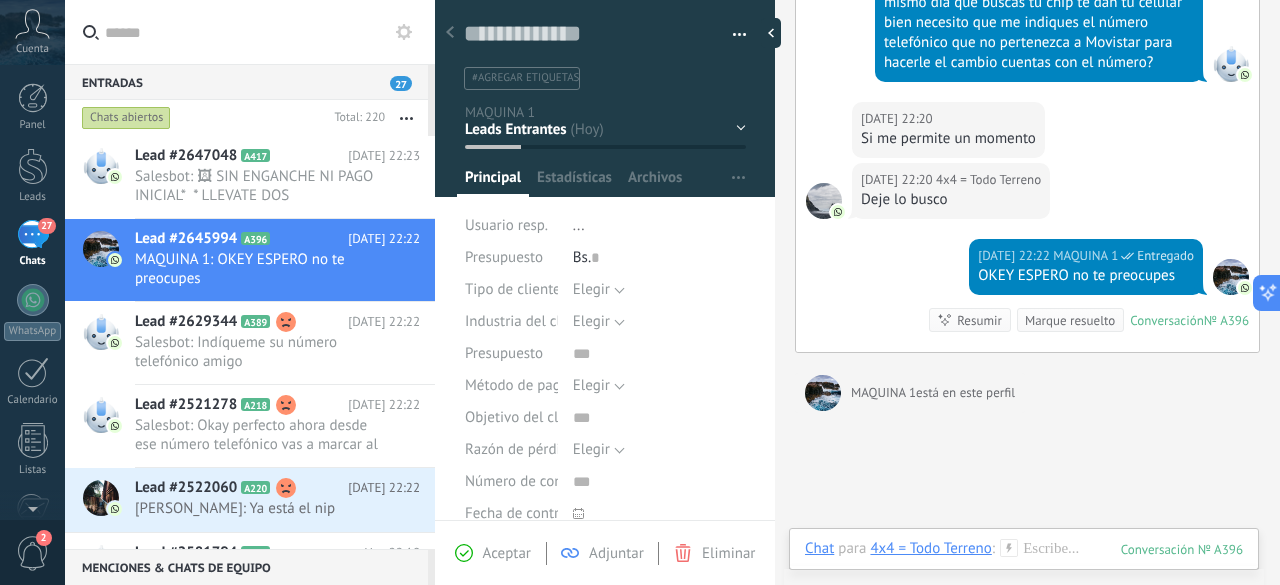click 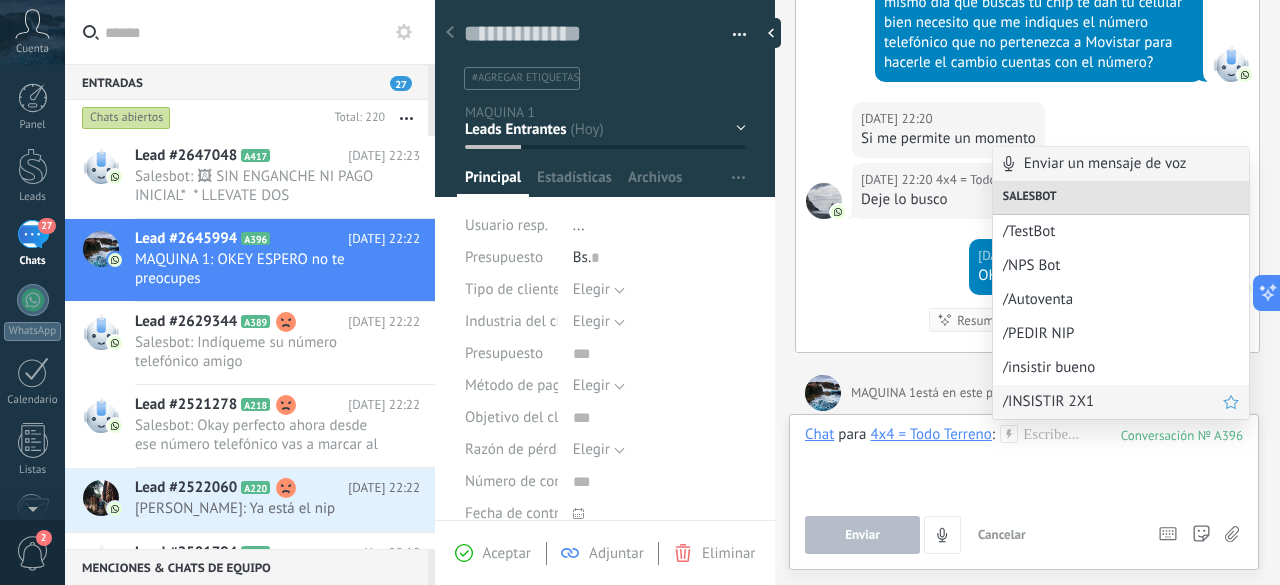 click on "/INSISTIR 2X1" at bounding box center (1121, 402) 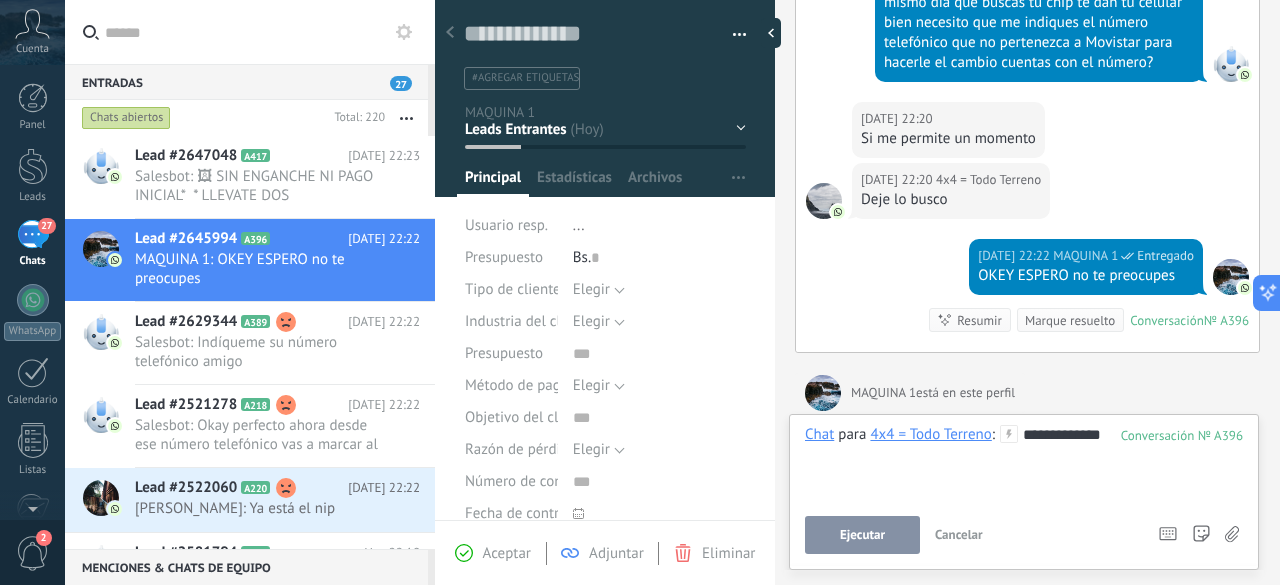 click on "Ejecutar" at bounding box center (862, 535) 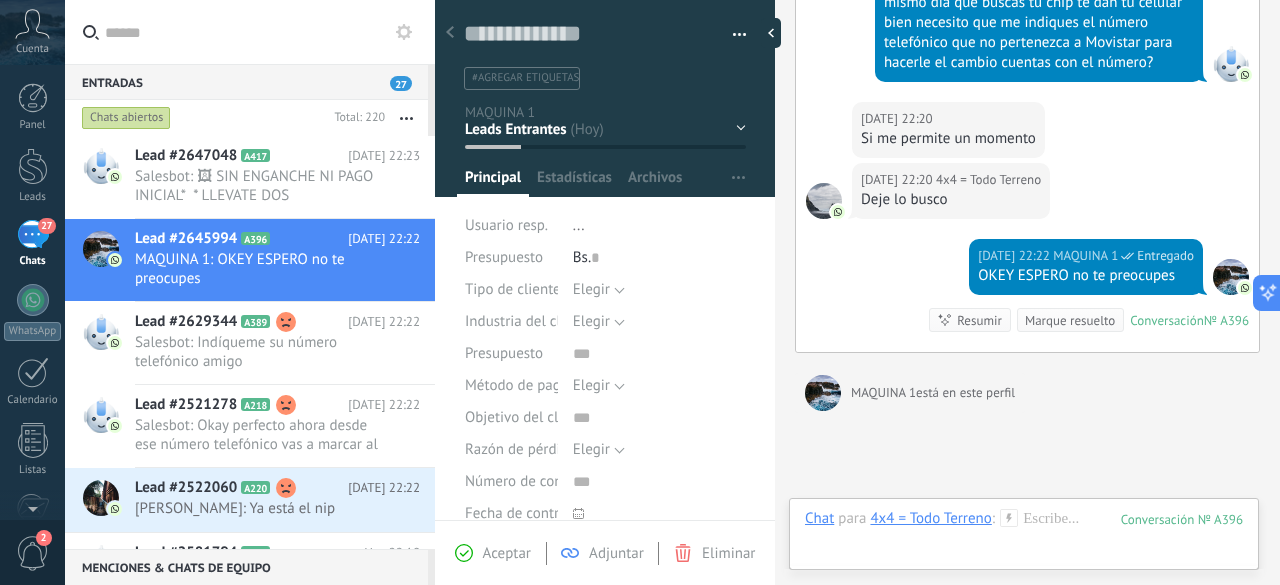 scroll, scrollTop: 1743, scrollLeft: 0, axis: vertical 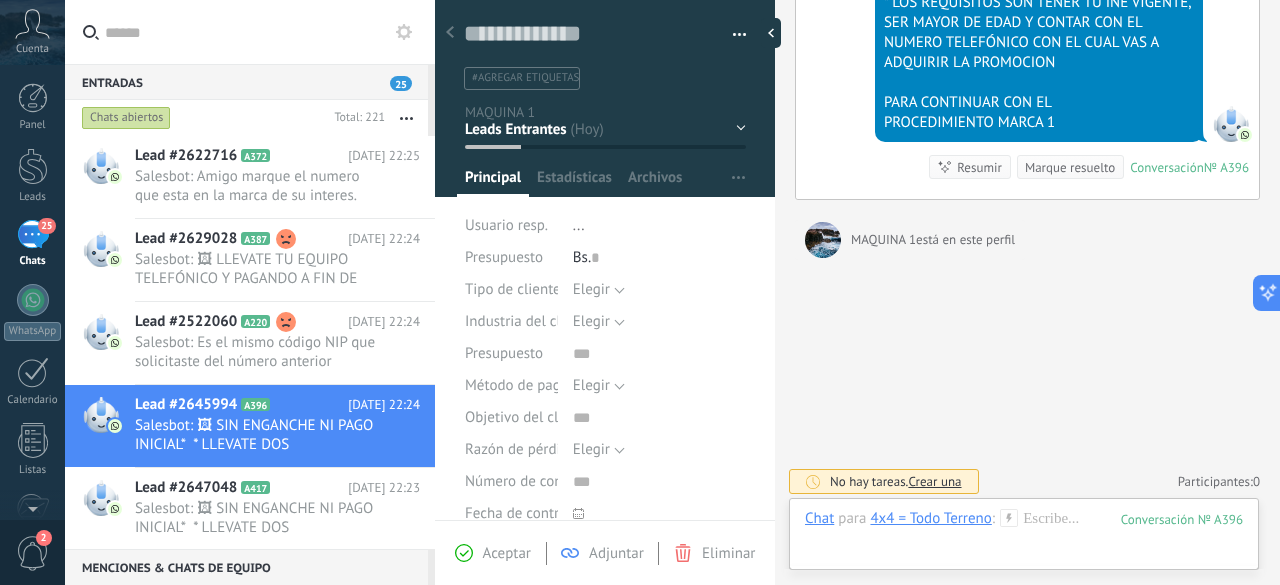 click 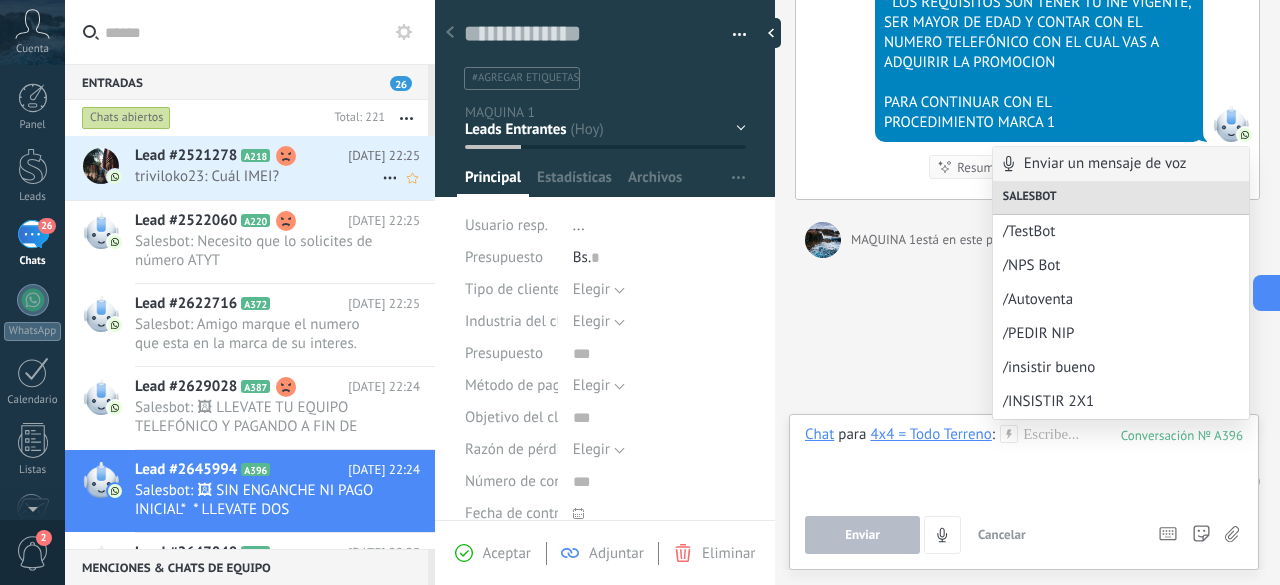 click on "Lead #2521278
A218
Hoy 22:25
triviloko23: Cuál IMEI?" at bounding box center (285, 167) 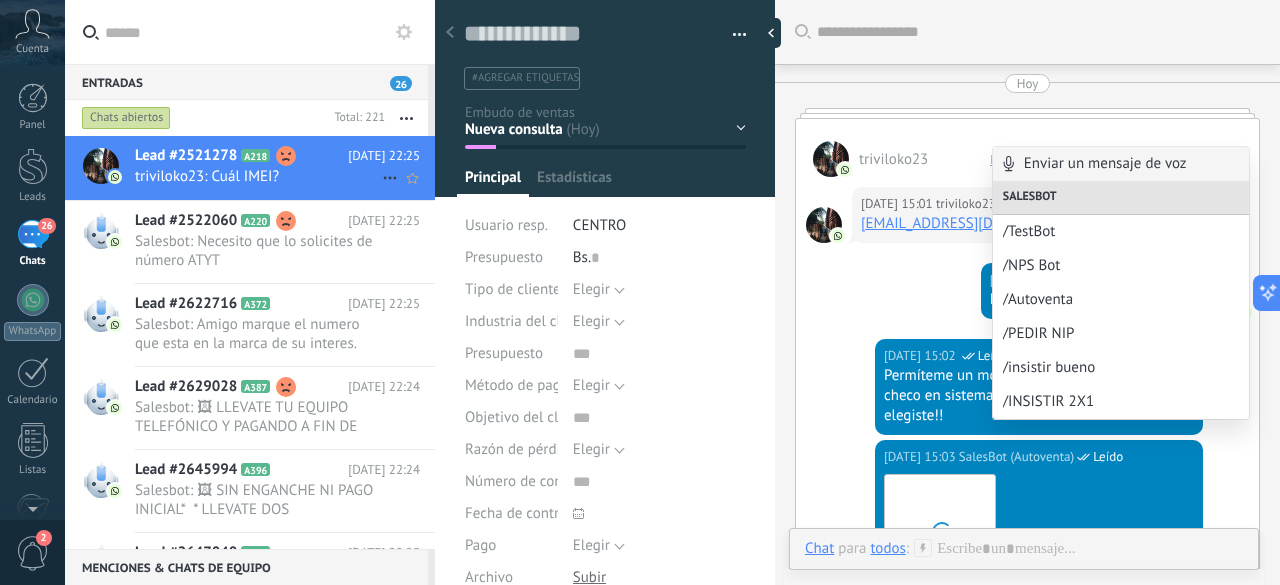 scroll, scrollTop: 30, scrollLeft: 0, axis: vertical 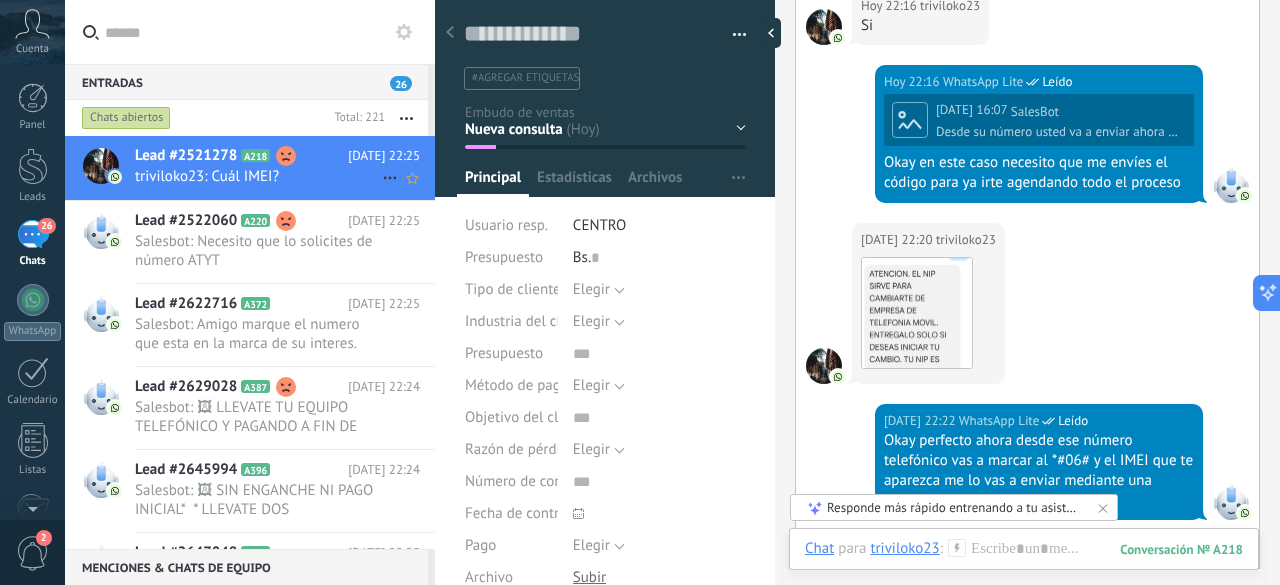click on "Lead #2521278
A218
Hoy 22:25
triviloko23: Cuál IMEI?" at bounding box center (285, 167) 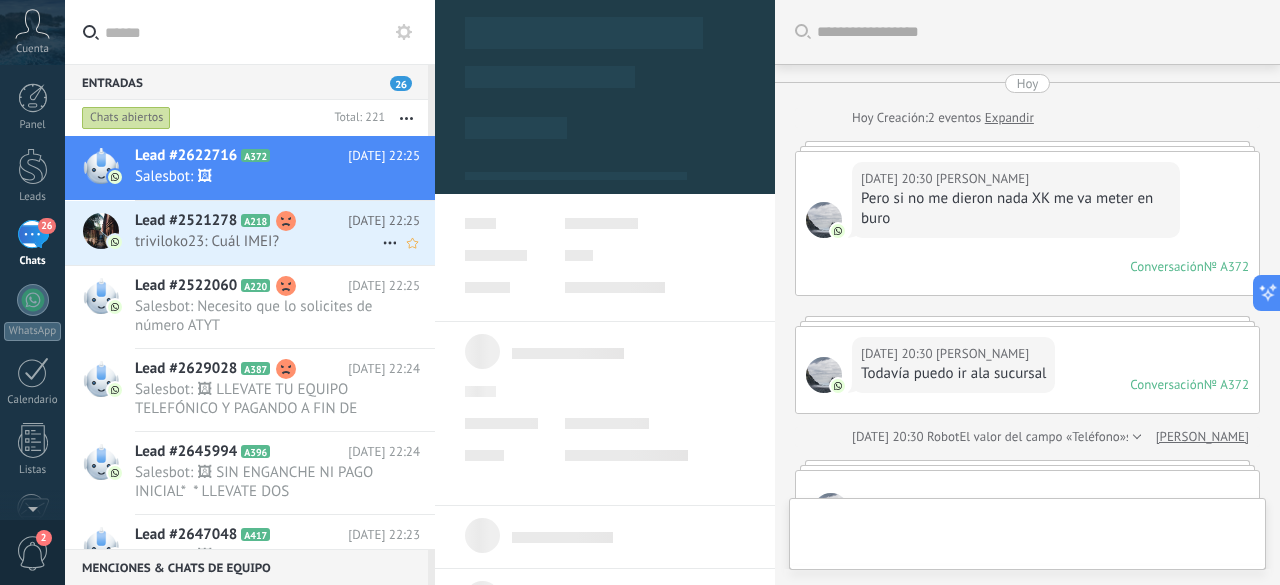scroll, scrollTop: 1608, scrollLeft: 0, axis: vertical 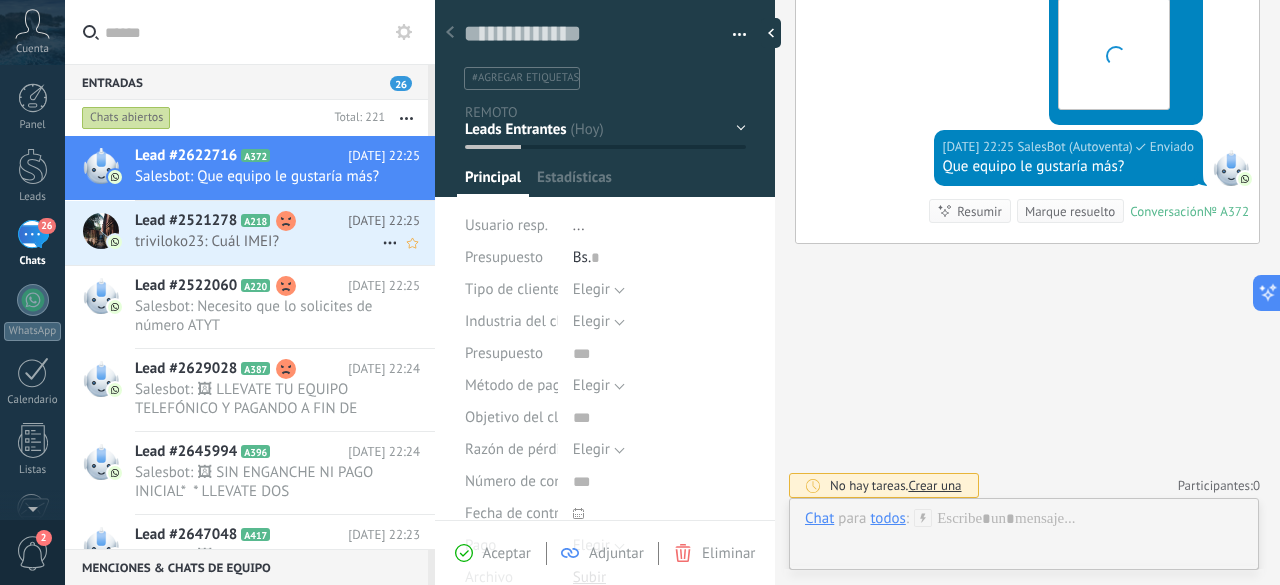 click 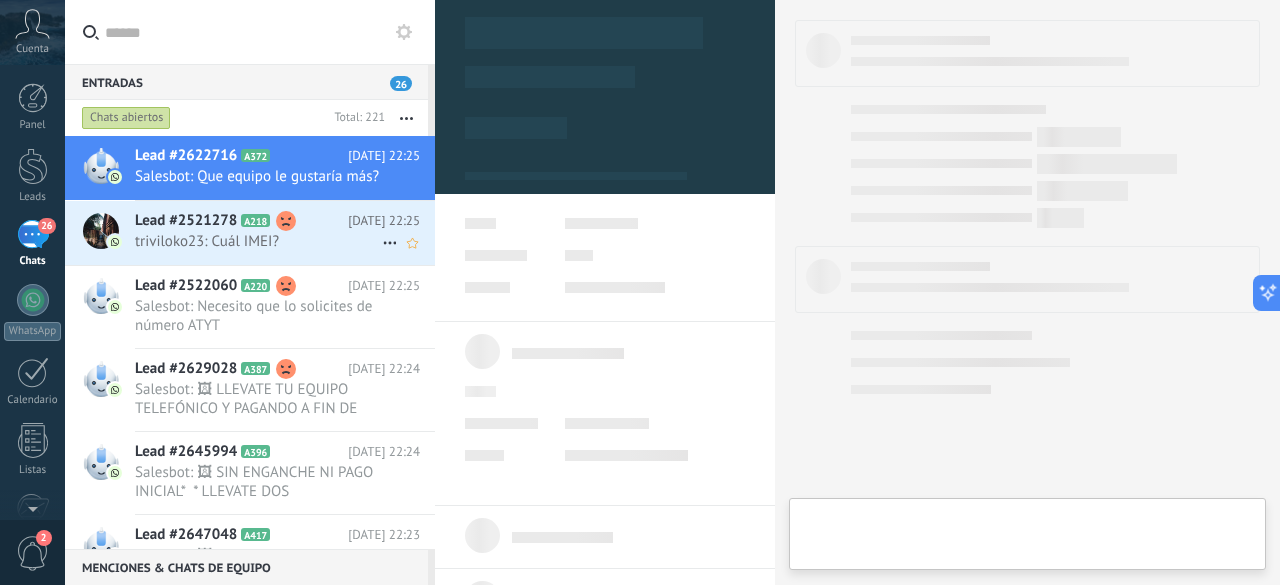 scroll, scrollTop: 30, scrollLeft: 0, axis: vertical 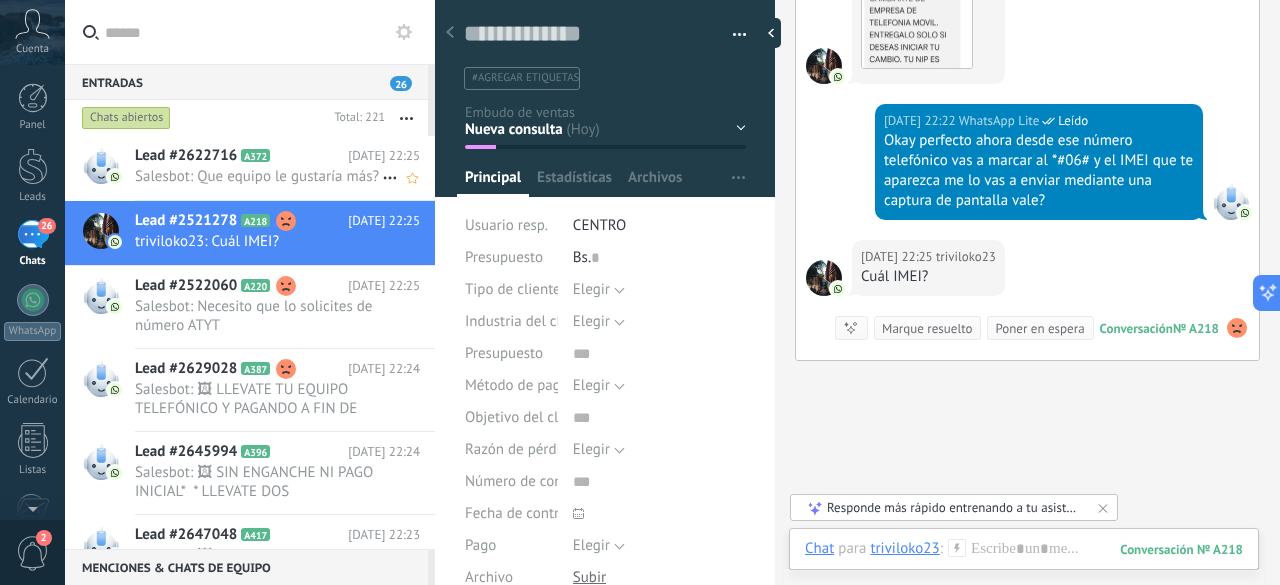 click on "Lead #2622716
A372" at bounding box center [241, 156] 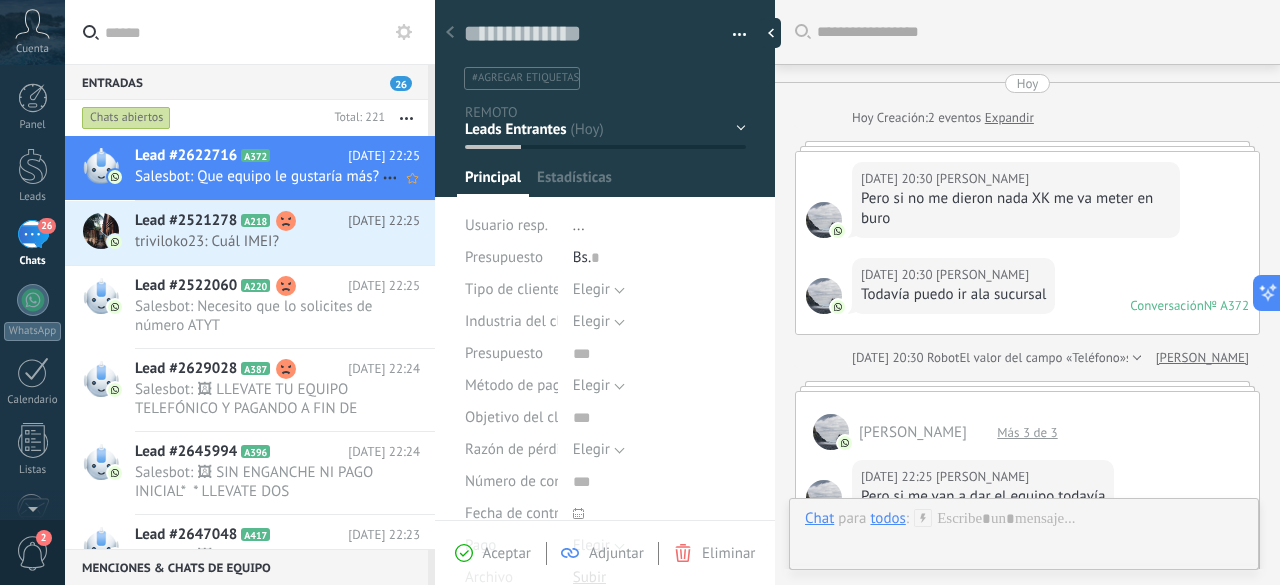 scroll, scrollTop: 1530, scrollLeft: 0, axis: vertical 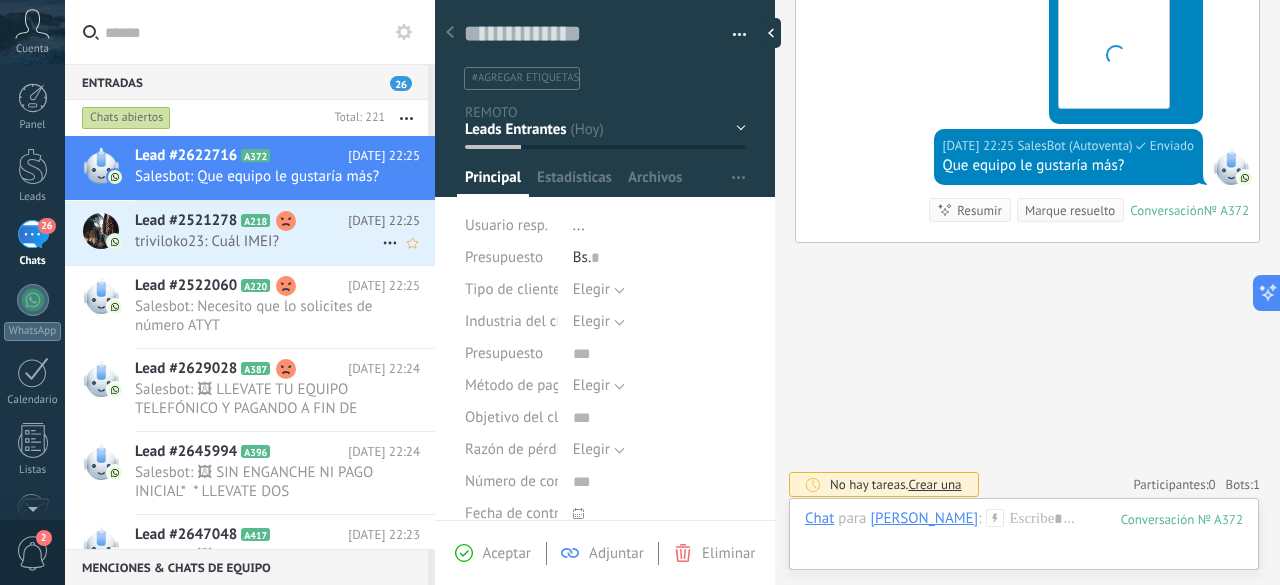 click on "Lead #2521278" at bounding box center (186, 221) 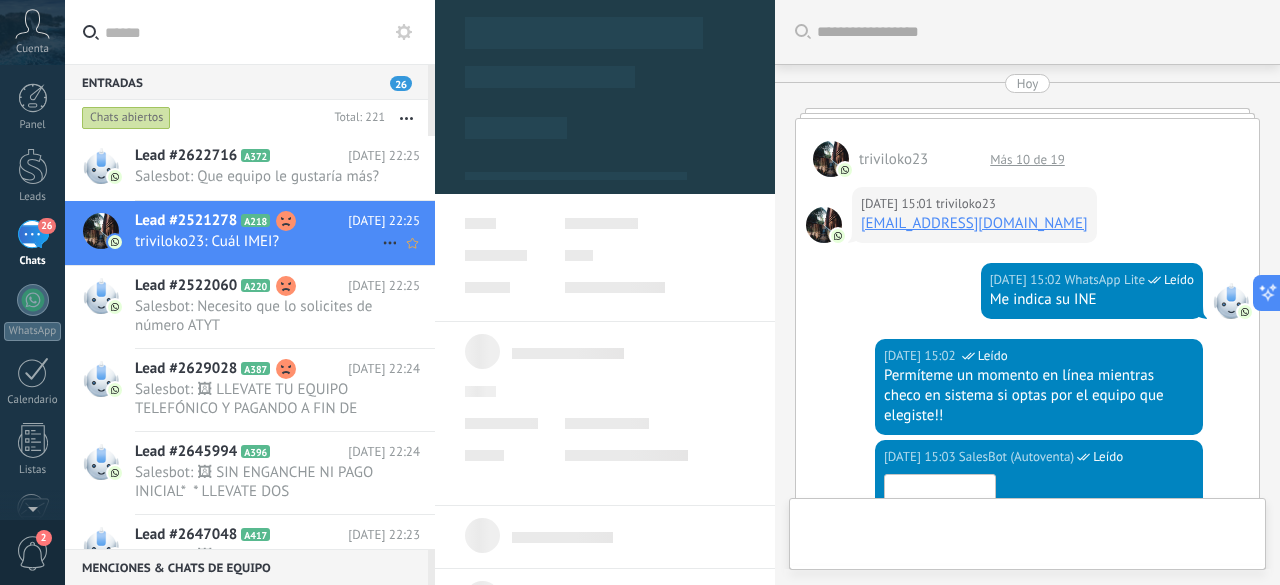 type on "**********" 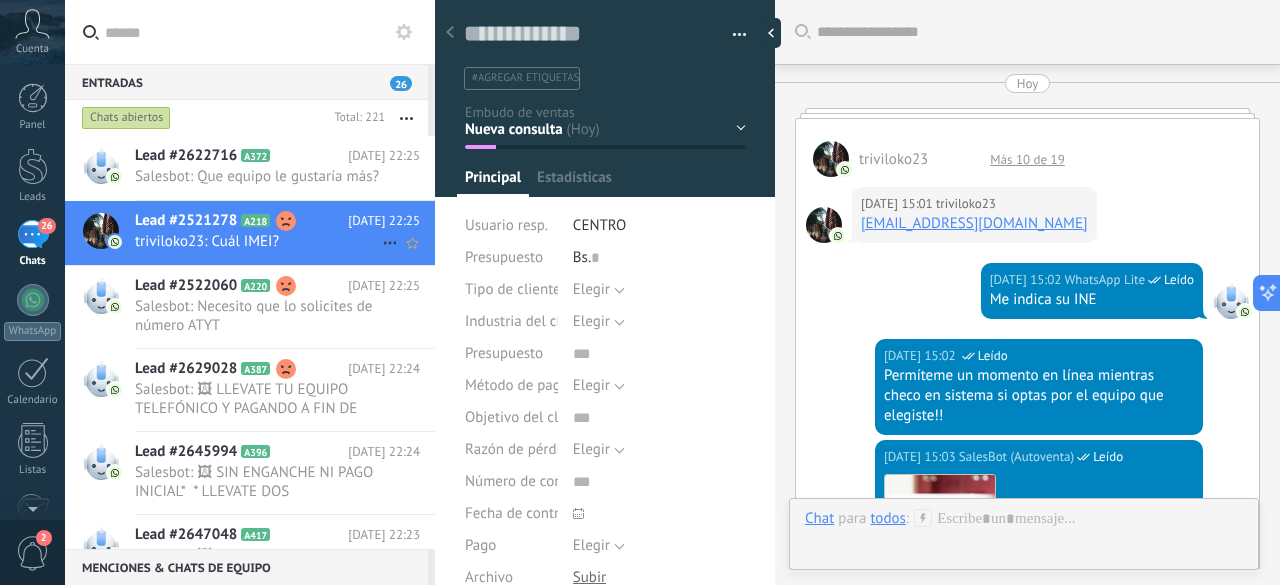 scroll, scrollTop: 3094, scrollLeft: 0, axis: vertical 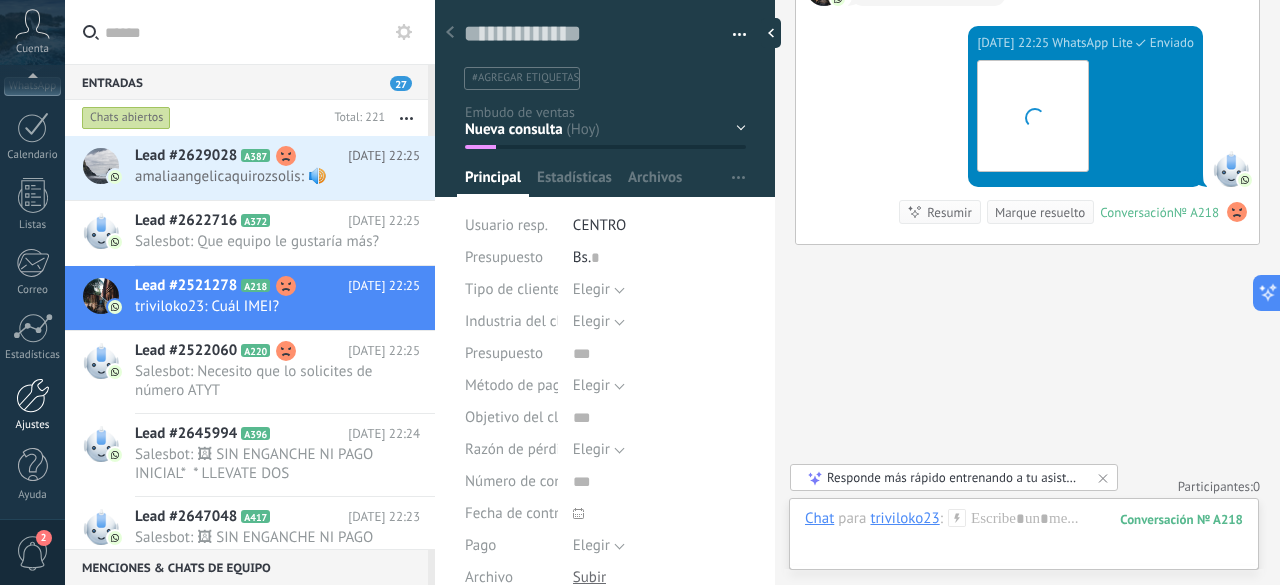 click at bounding box center [33, 395] 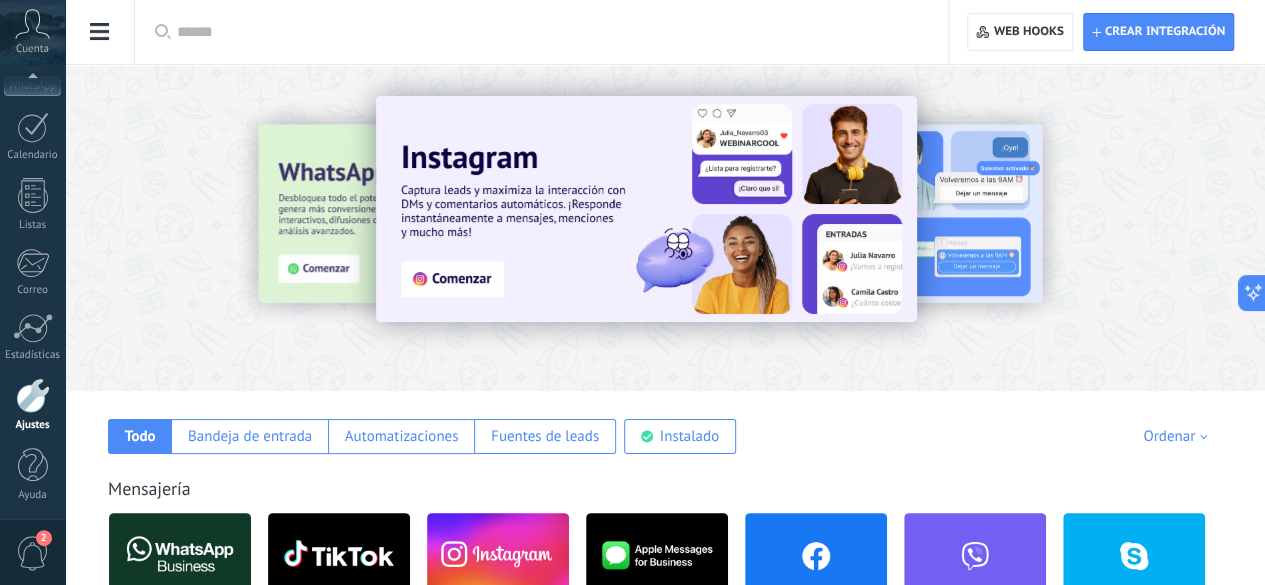 click on "Herramientas de comunicación" at bounding box center (-116, 317) 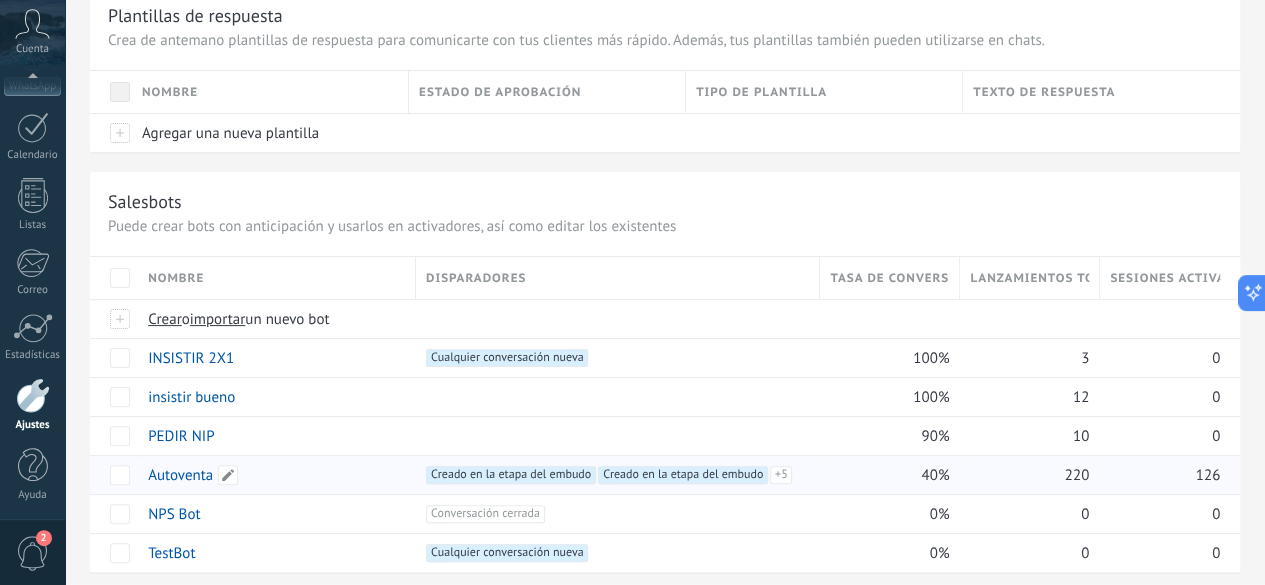 scroll, scrollTop: 0, scrollLeft: 0, axis: both 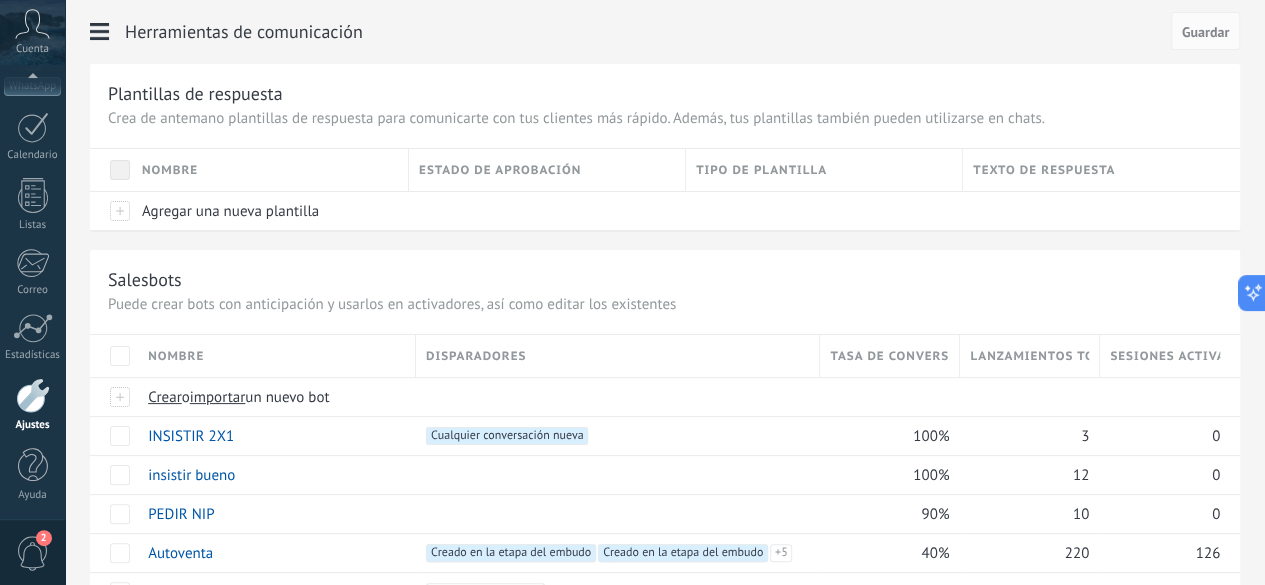 click on "Integración" at bounding box center [-116, 93] 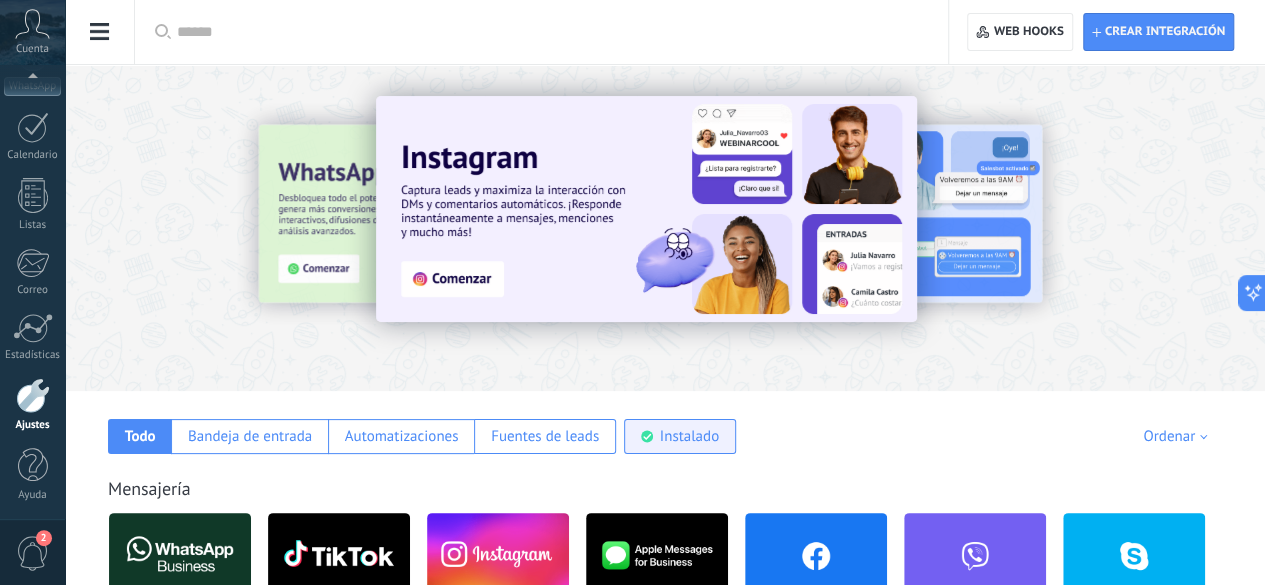 click on "Instalado" at bounding box center [689, 436] 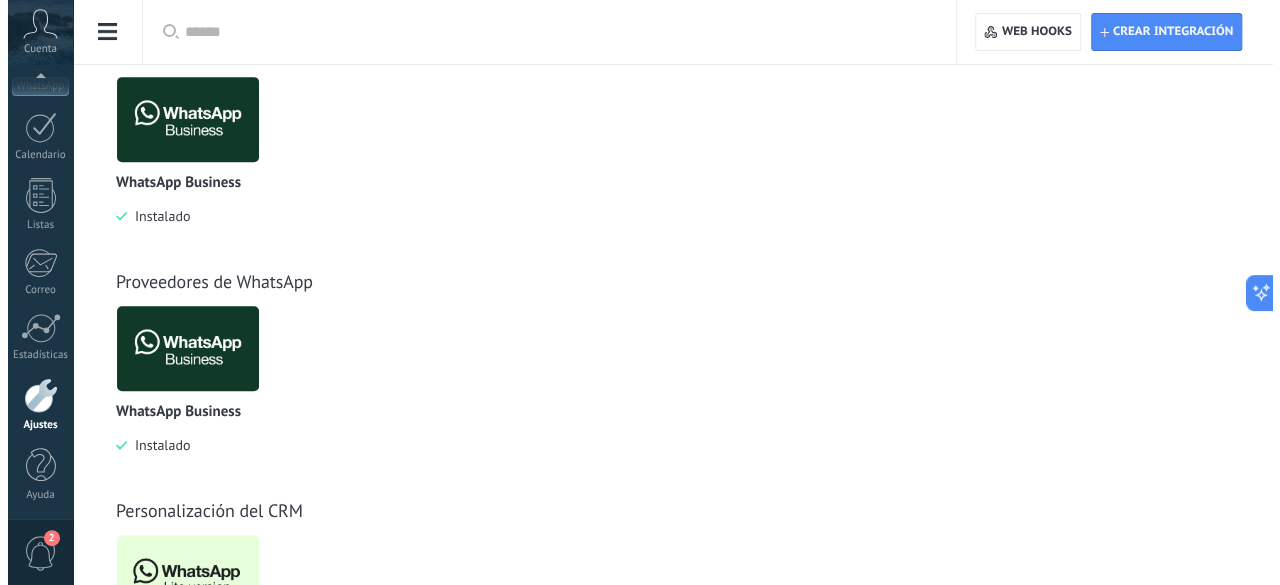 scroll, scrollTop: 588, scrollLeft: 0, axis: vertical 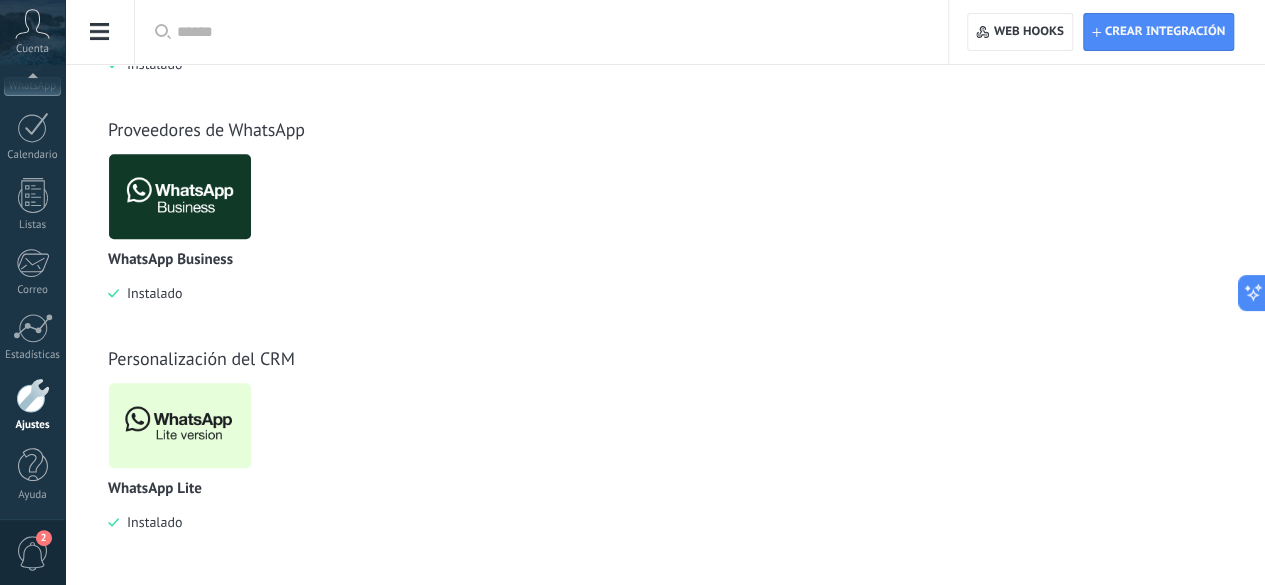 click at bounding box center (180, 425) 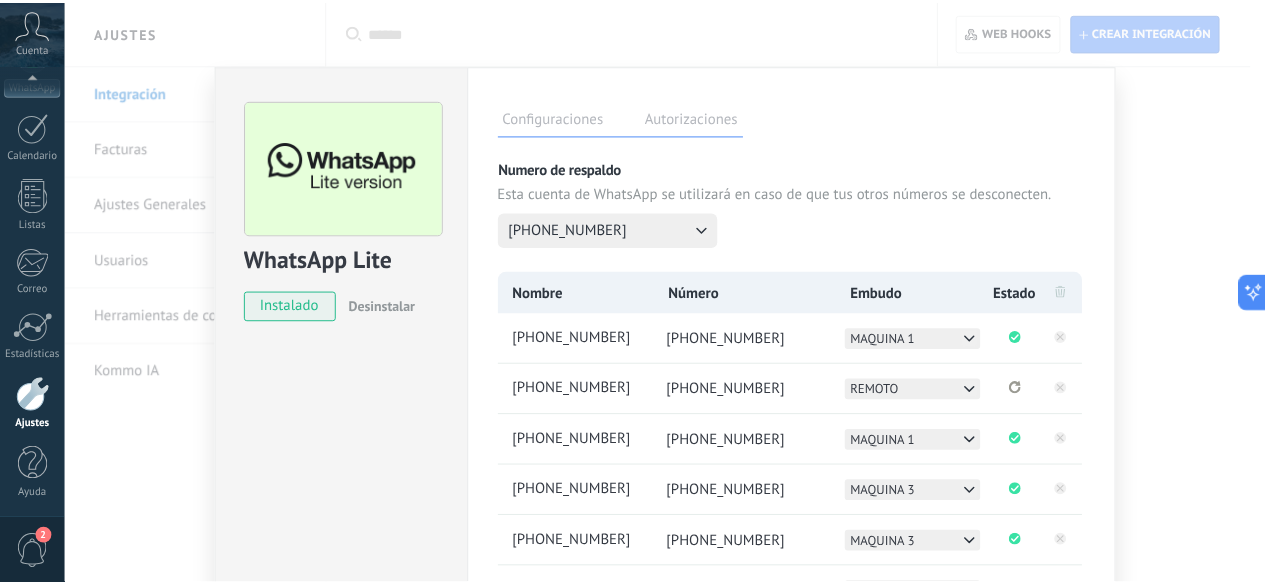 scroll, scrollTop: 0, scrollLeft: 0, axis: both 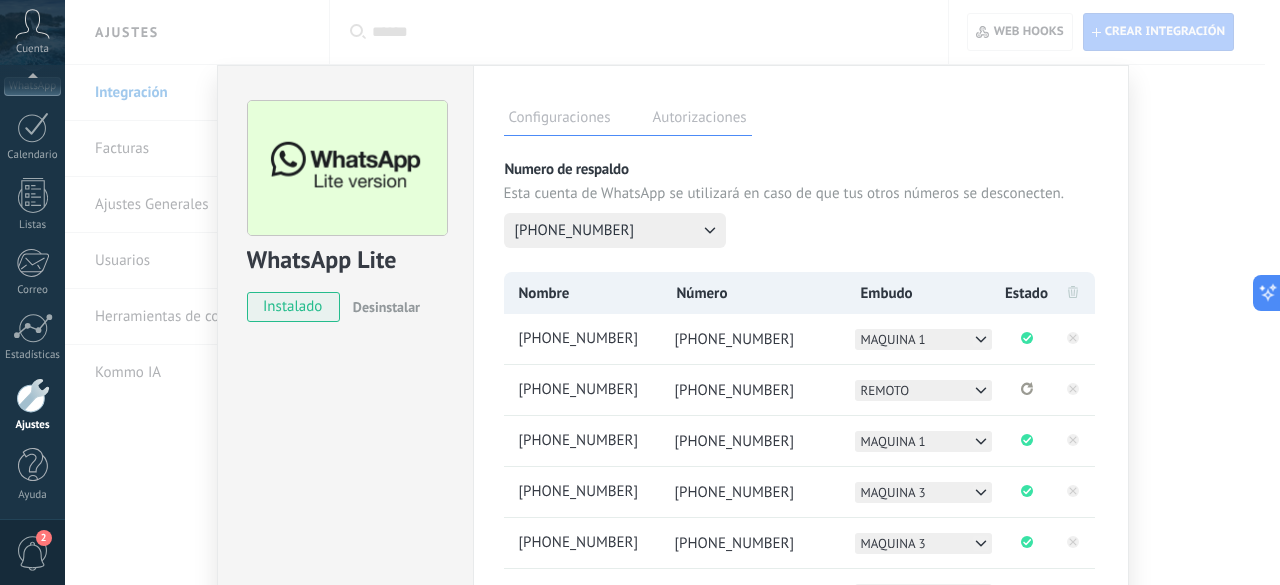 click on "WhatsApp Lite instalado Desinstalar Configuraciones Autorizaciones Esta pestaña registra a los usuarios que han concedido acceso a las integración a esta cuenta. Si deseas remover la posibilidad que un usuario pueda enviar solicitudes a la cuenta en nombre de esta integración, puedes revocar el acceso. Si el acceso a todos los usuarios es revocado, la integración dejará de funcionar. Esta aplicacion está instalada, pero nadie le ha dado acceso aun. Más de 2 mil millones de personas utilizan activamente WhatsApp para conectarse con amigos, familiares y empresas. Esta integración agrega el chat más popular a tu arsenal de comunicación: captura automáticamente leads desde los mensajes entrantes, comparte el acceso al chat con todo tu equipo y potencia todo con las herramientas integradas de Kommo, como el botón de compromiso y Salesbot. más _:  Guardar Numero de respaldo Esta cuenta de WhatsApp se utilizará en caso de que tus otros números se desconecten.   +5215578942148 Nombre Número Embudo" at bounding box center (672, 292) 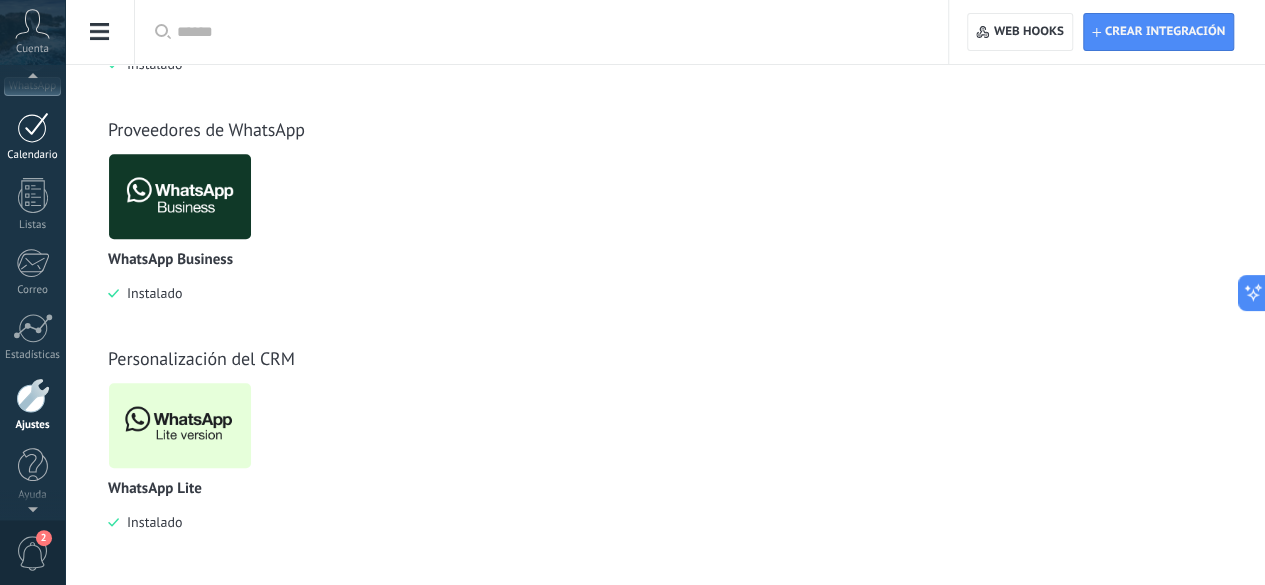 scroll, scrollTop: 0, scrollLeft: 0, axis: both 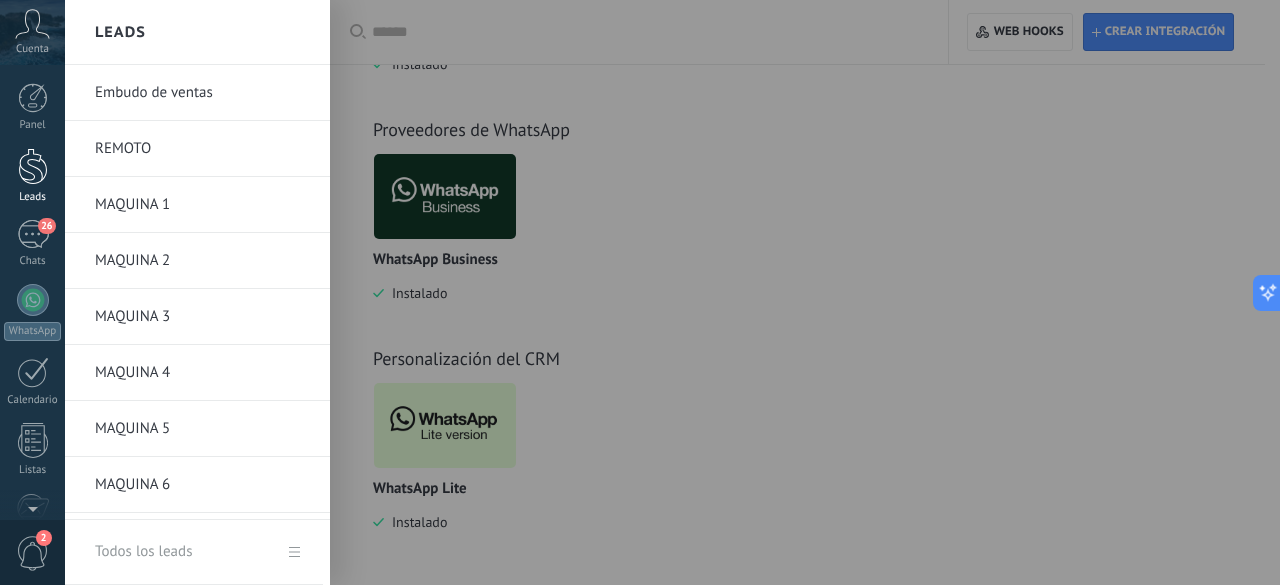 click at bounding box center [33, 166] 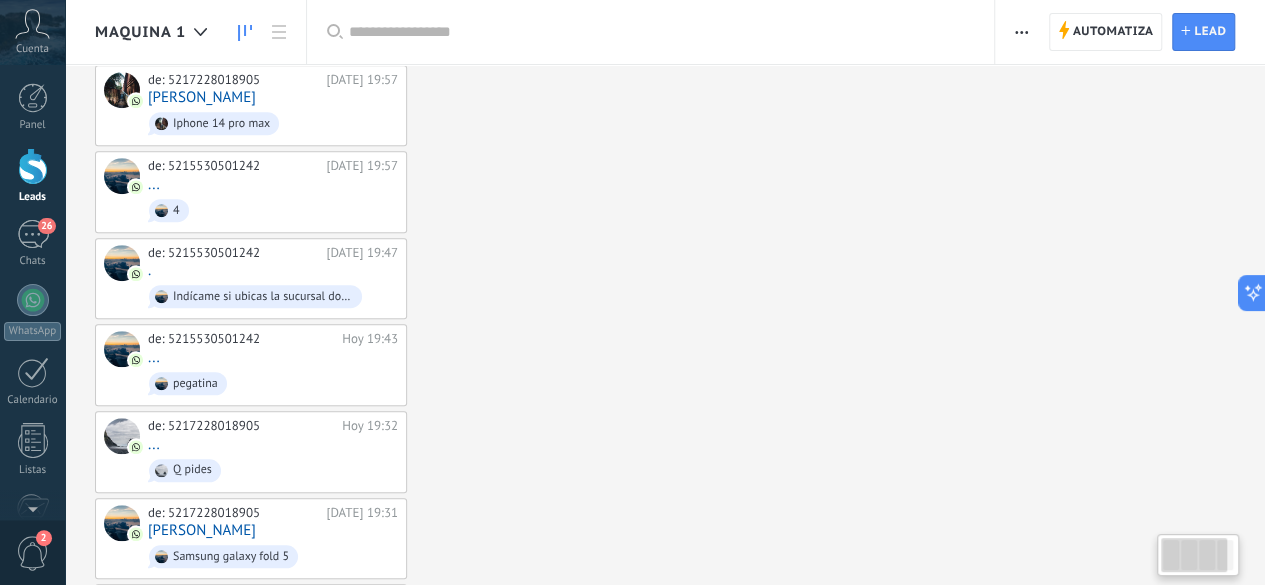 scroll, scrollTop: 0, scrollLeft: 0, axis: both 